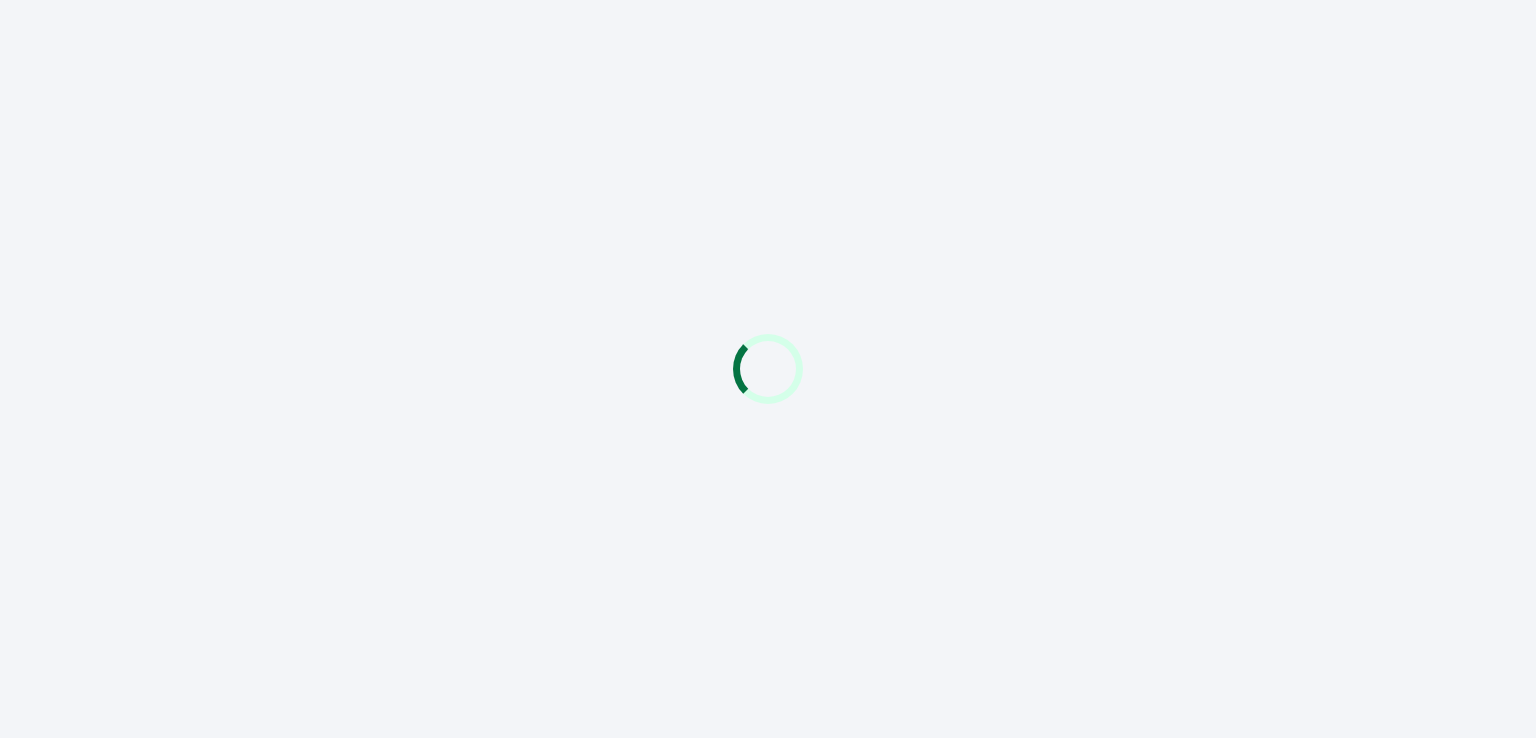 scroll, scrollTop: 0, scrollLeft: 0, axis: both 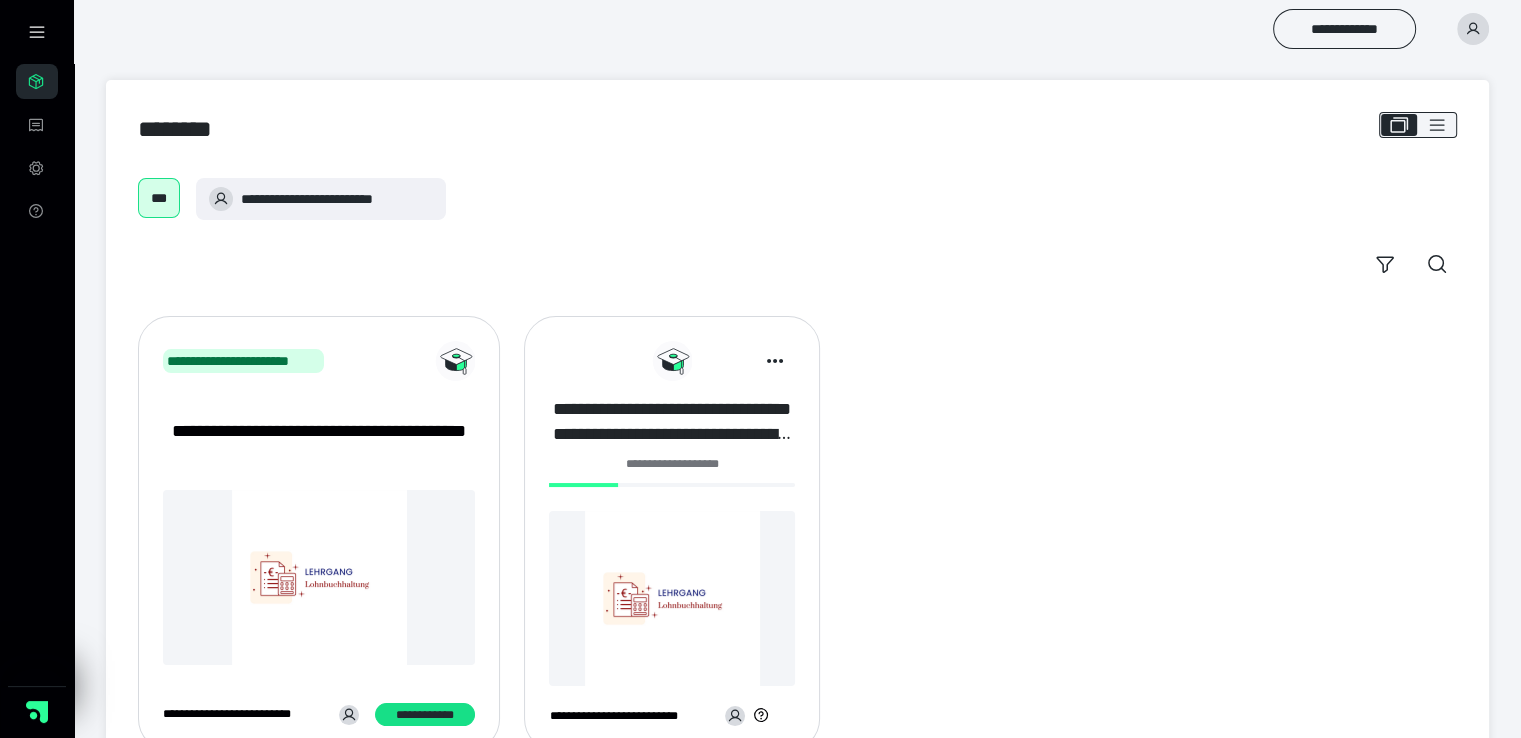 click on "**********" at bounding box center [671, 422] 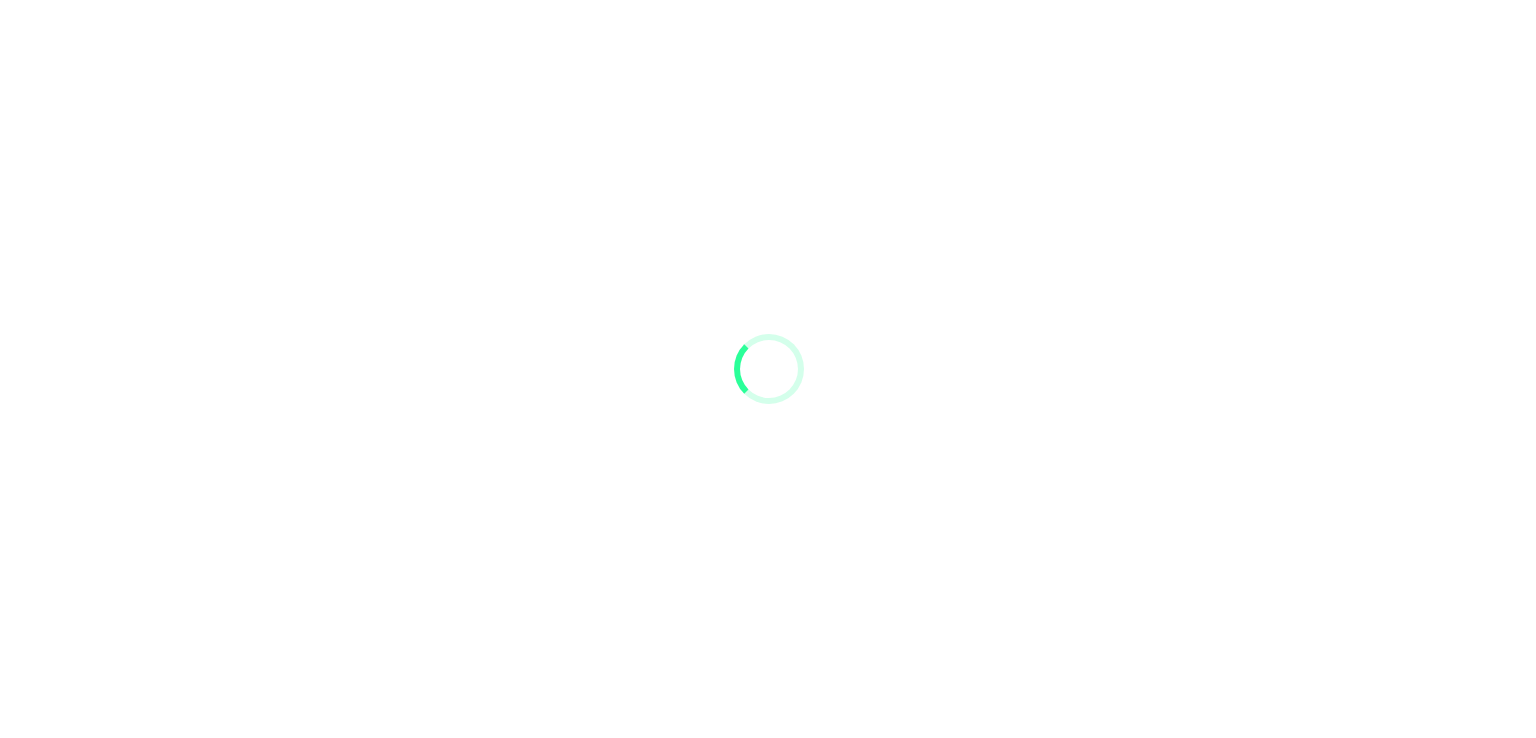 scroll, scrollTop: 0, scrollLeft: 0, axis: both 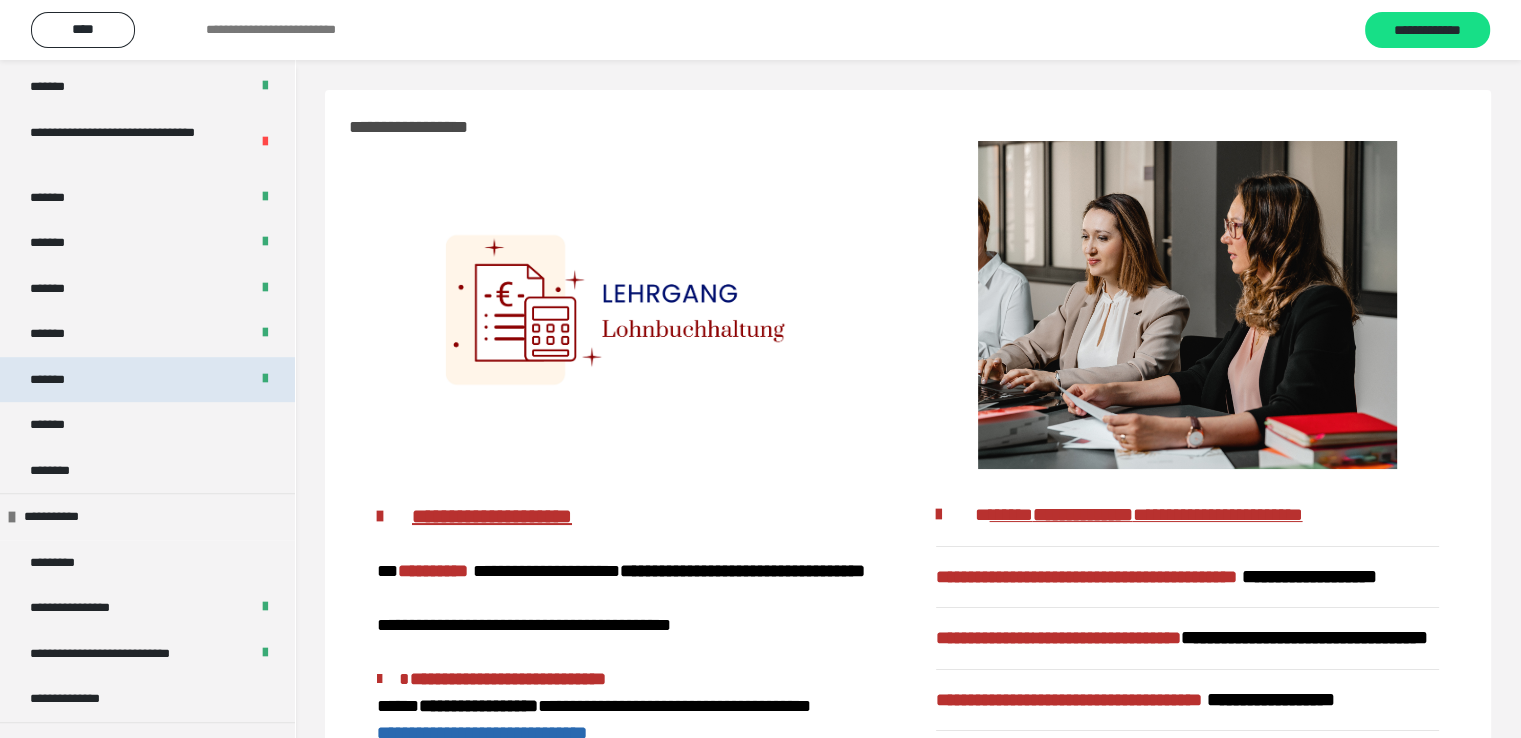 click on "*******" at bounding box center [62, 380] 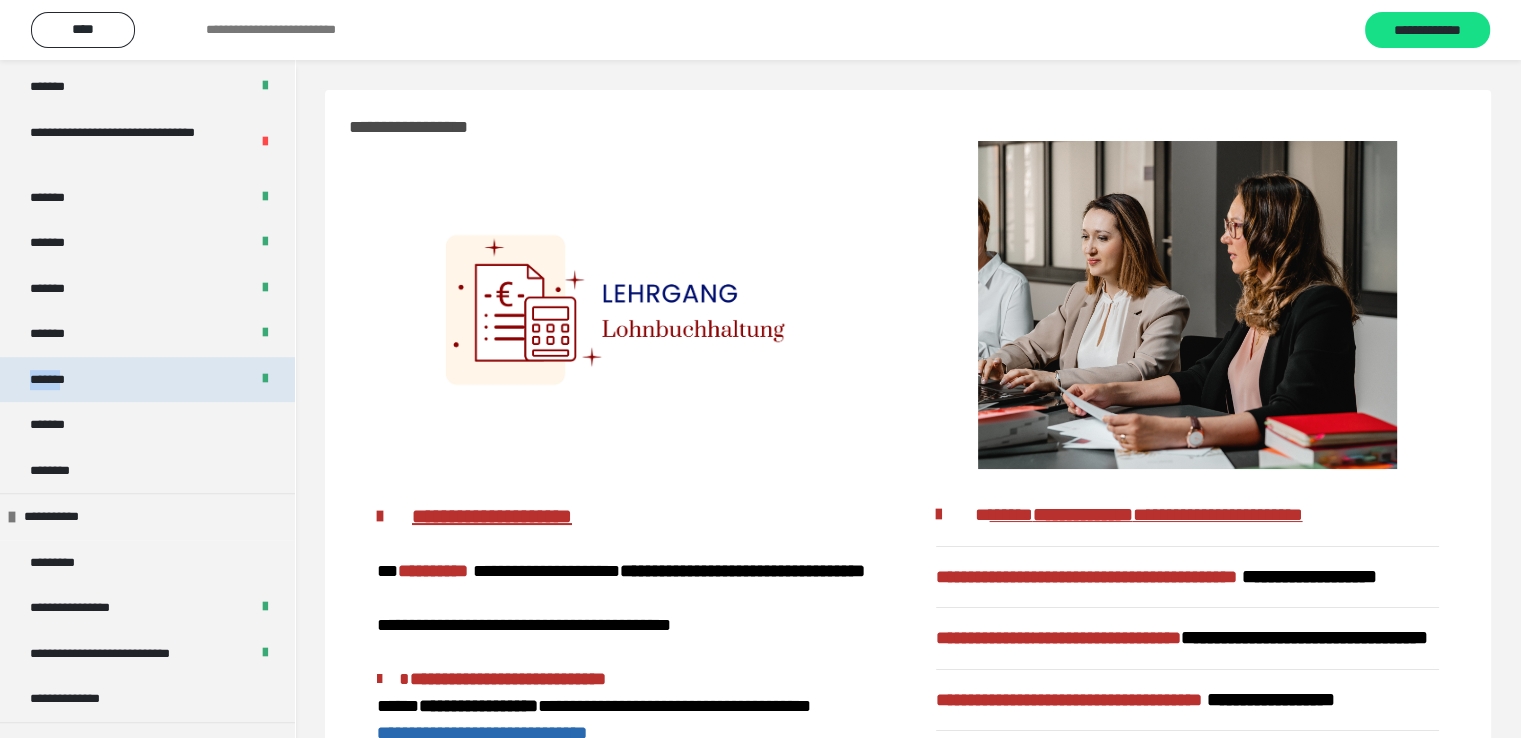 click on "*******" at bounding box center [62, 380] 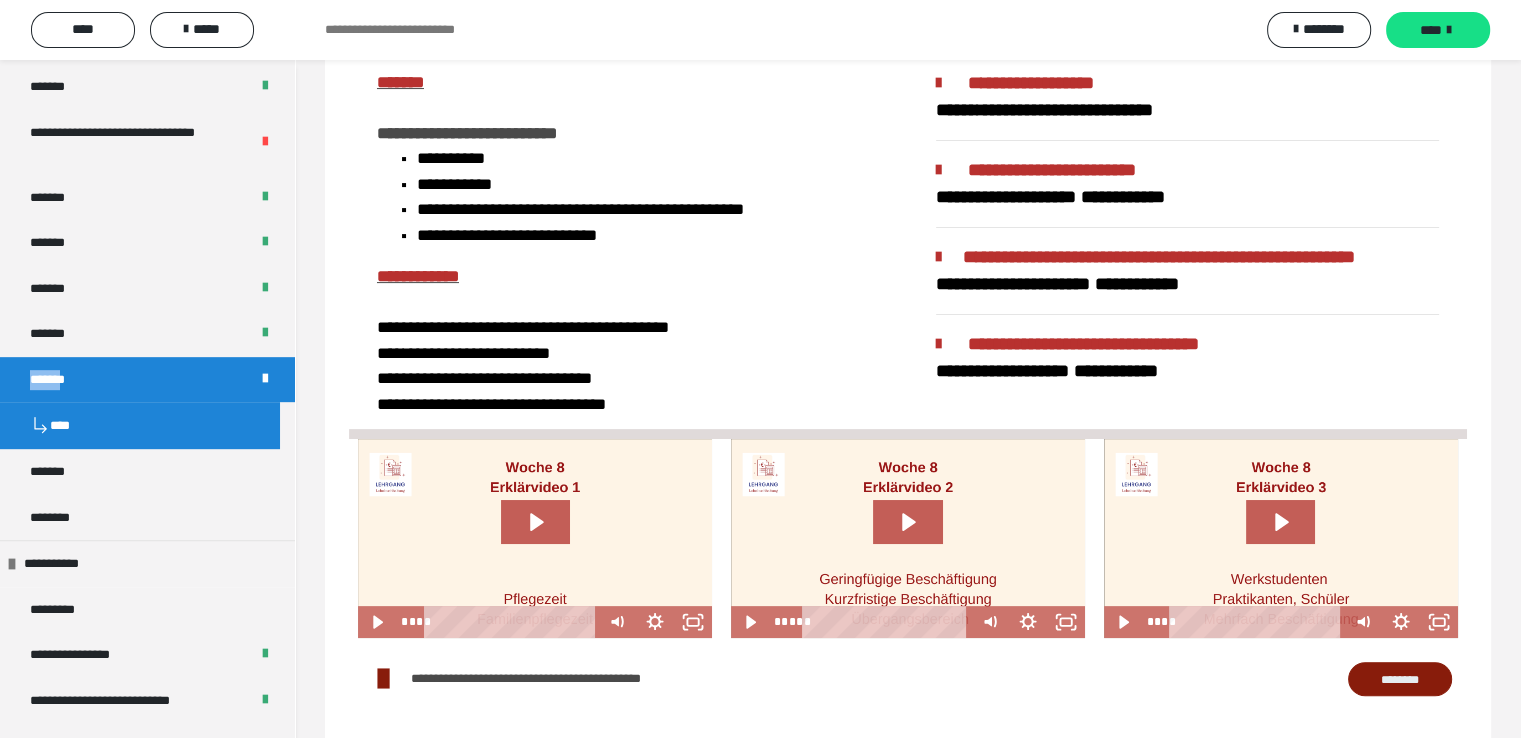 scroll, scrollTop: 700, scrollLeft: 0, axis: vertical 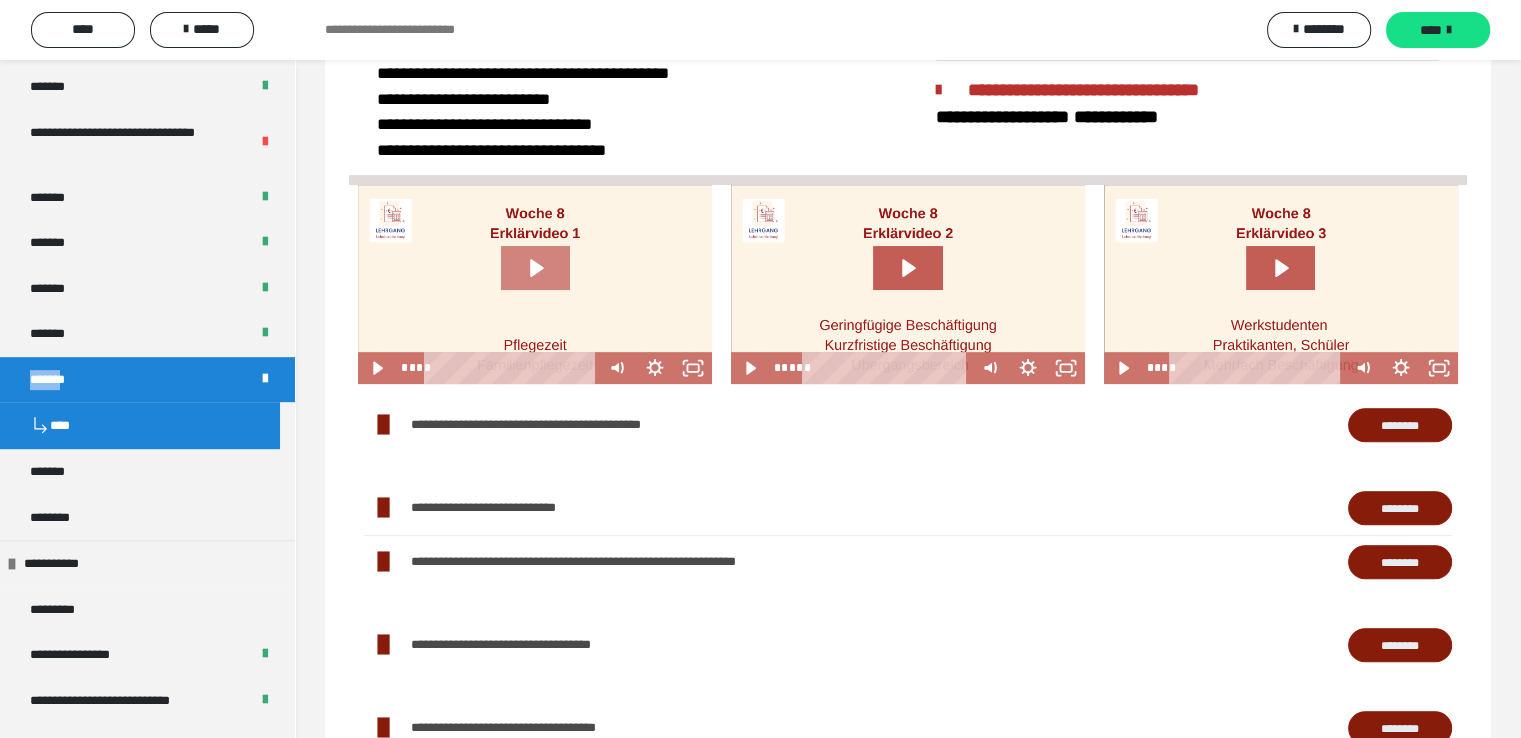 click 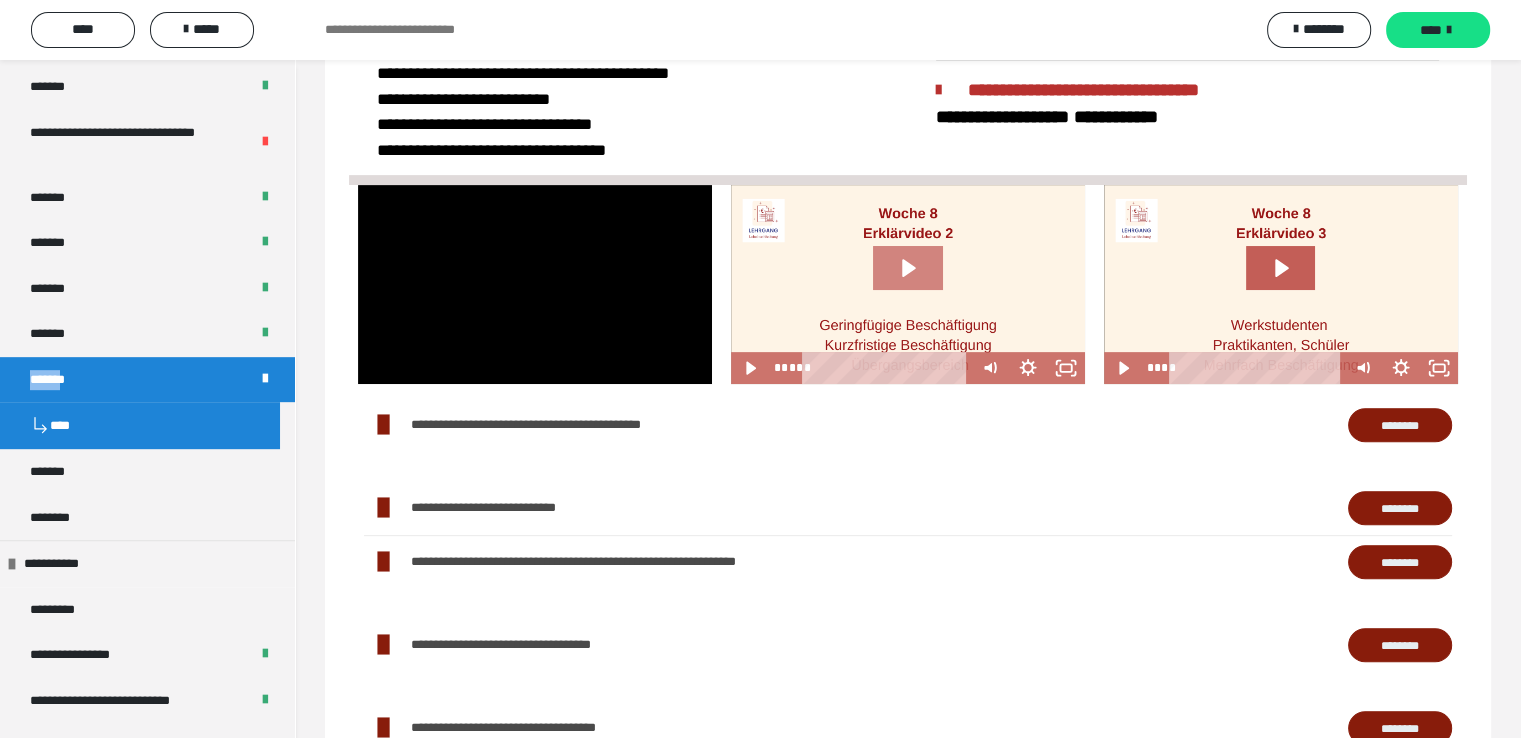 click 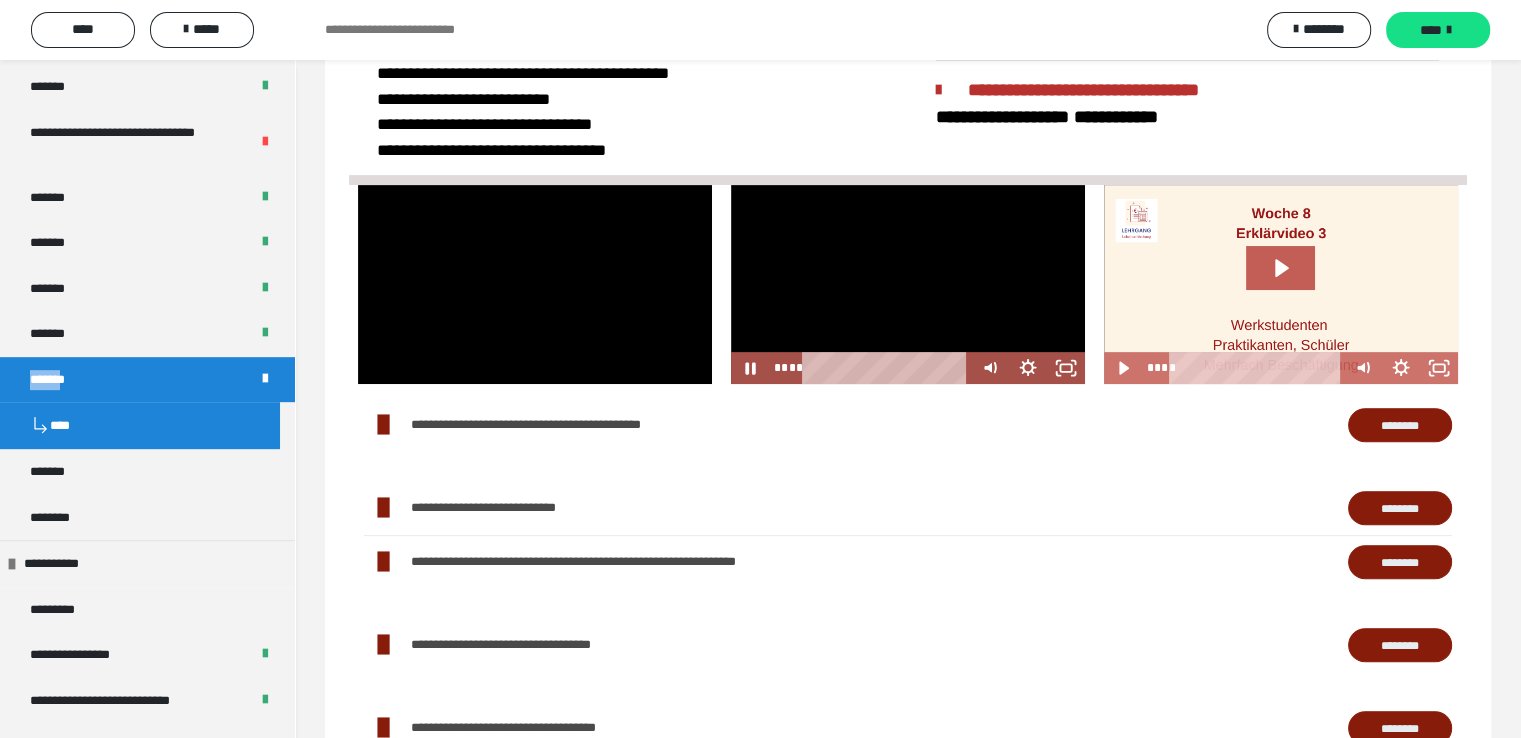 drag, startPoint x: 824, startPoint y: 369, endPoint x: 792, endPoint y: 381, distance: 34.176014 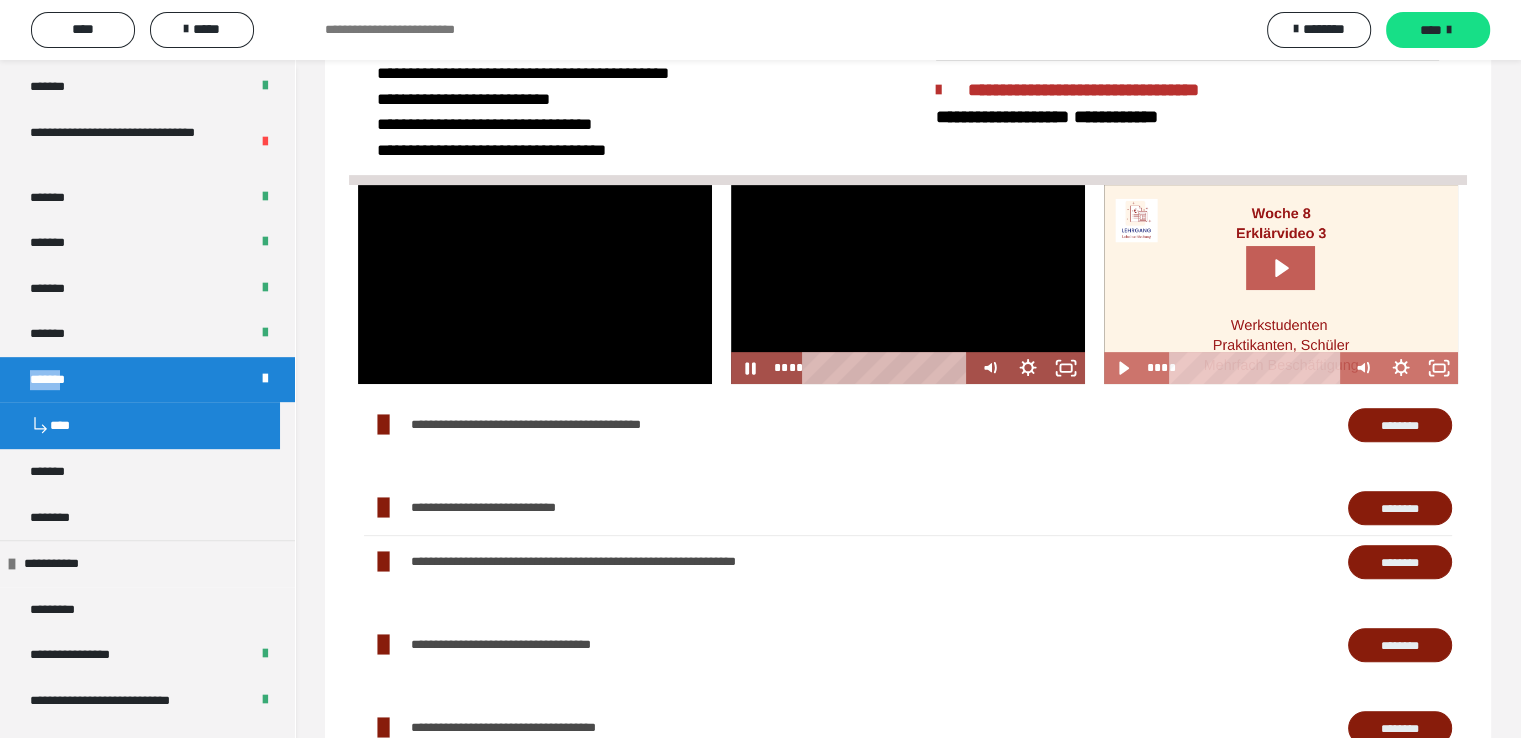 click at bounding box center [908, 284] 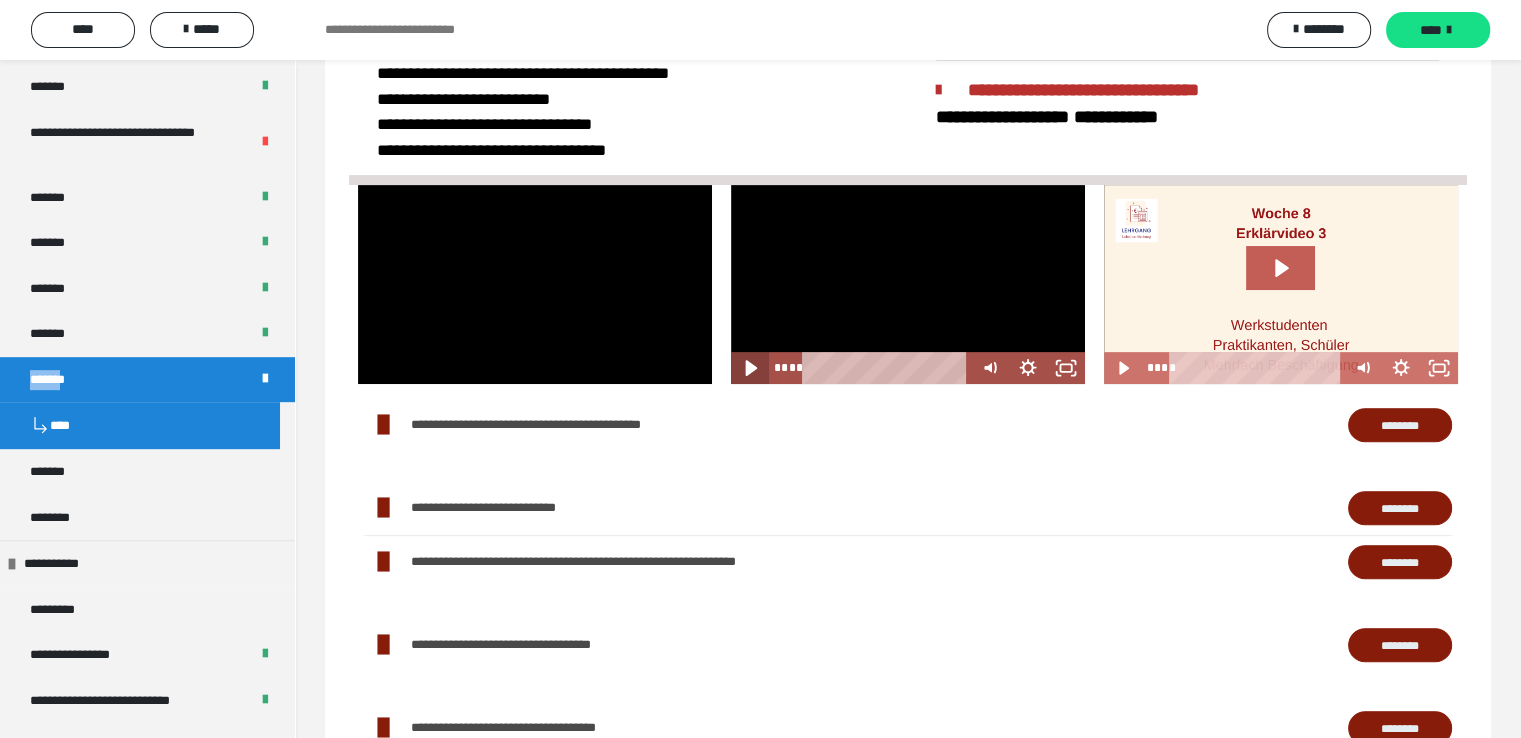 click 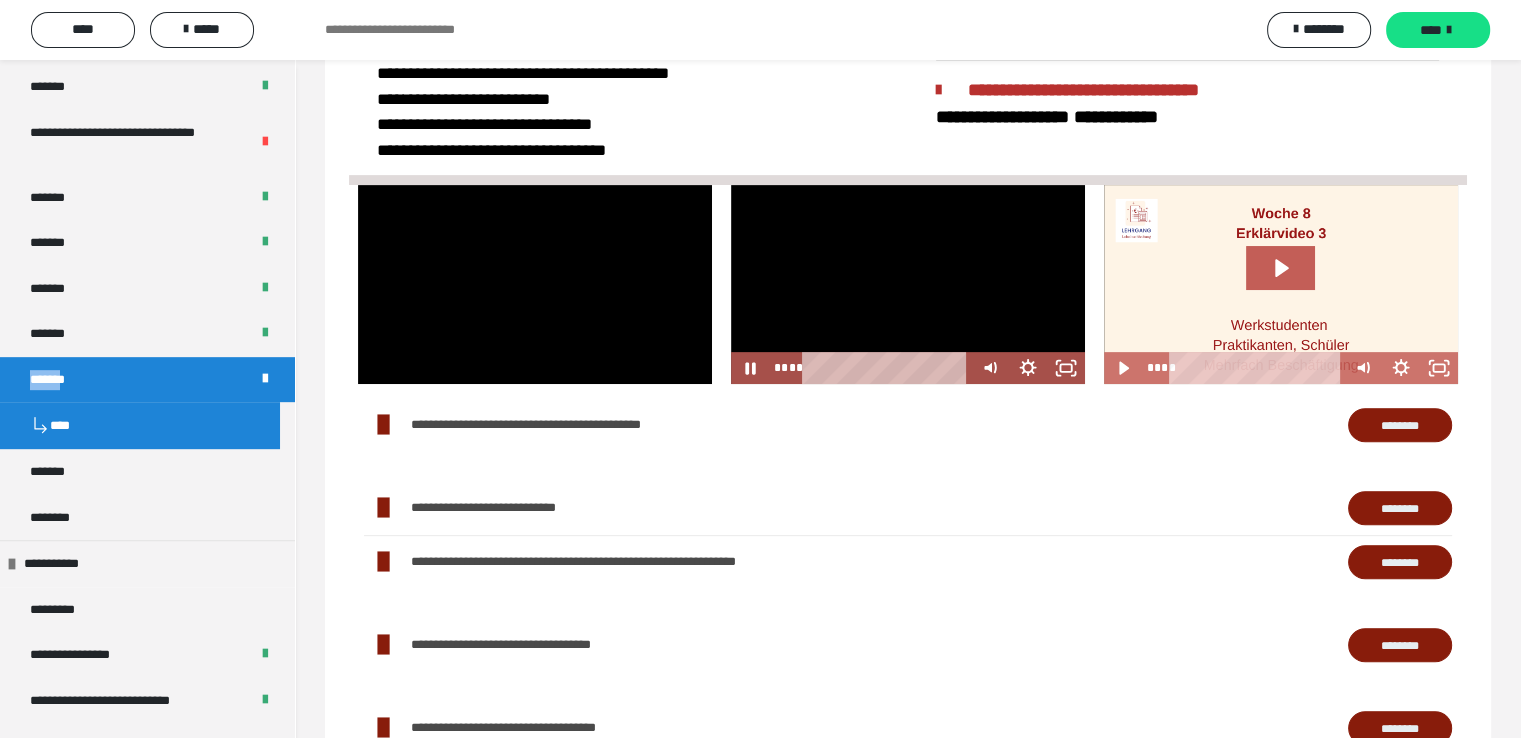 click at bounding box center (908, 284) 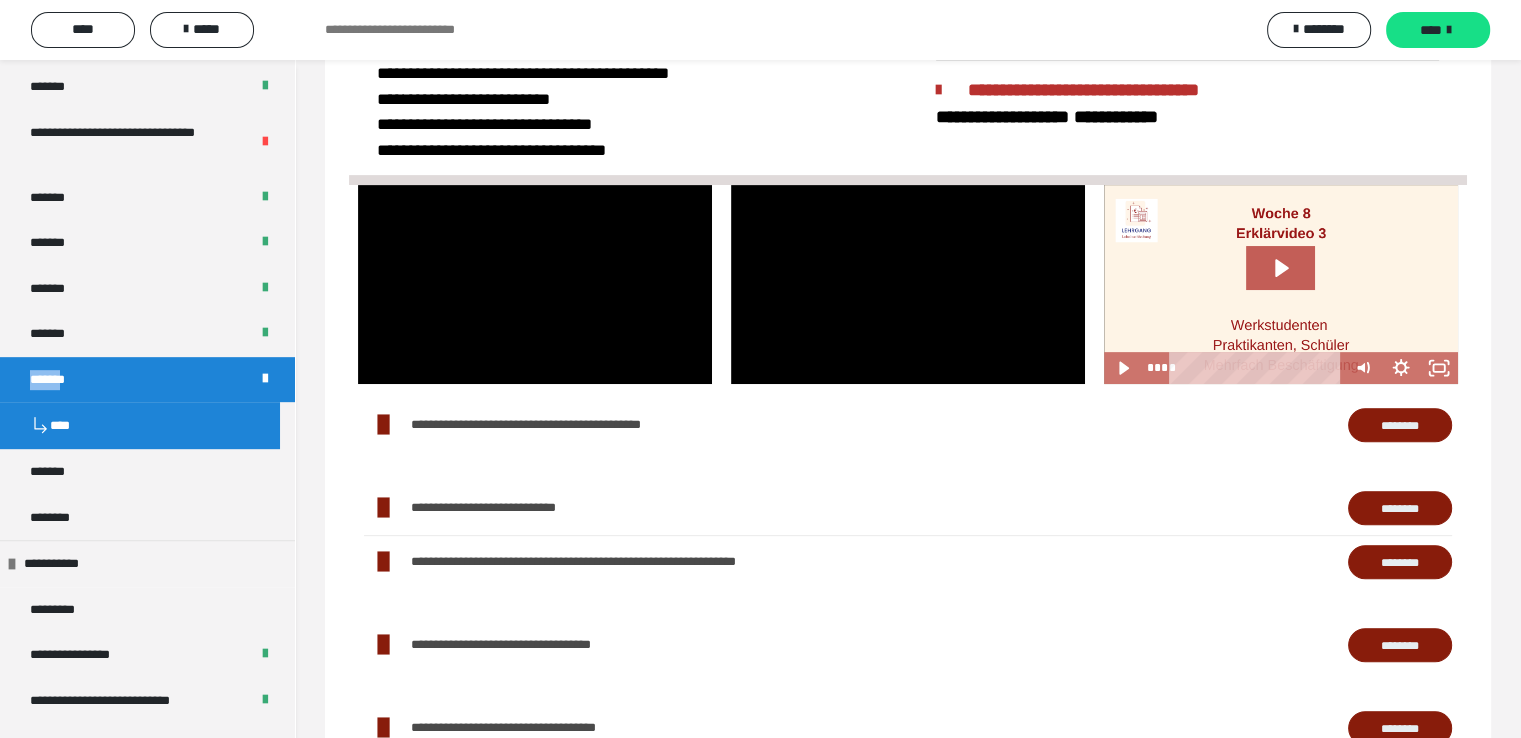 click at bounding box center (908, 284) 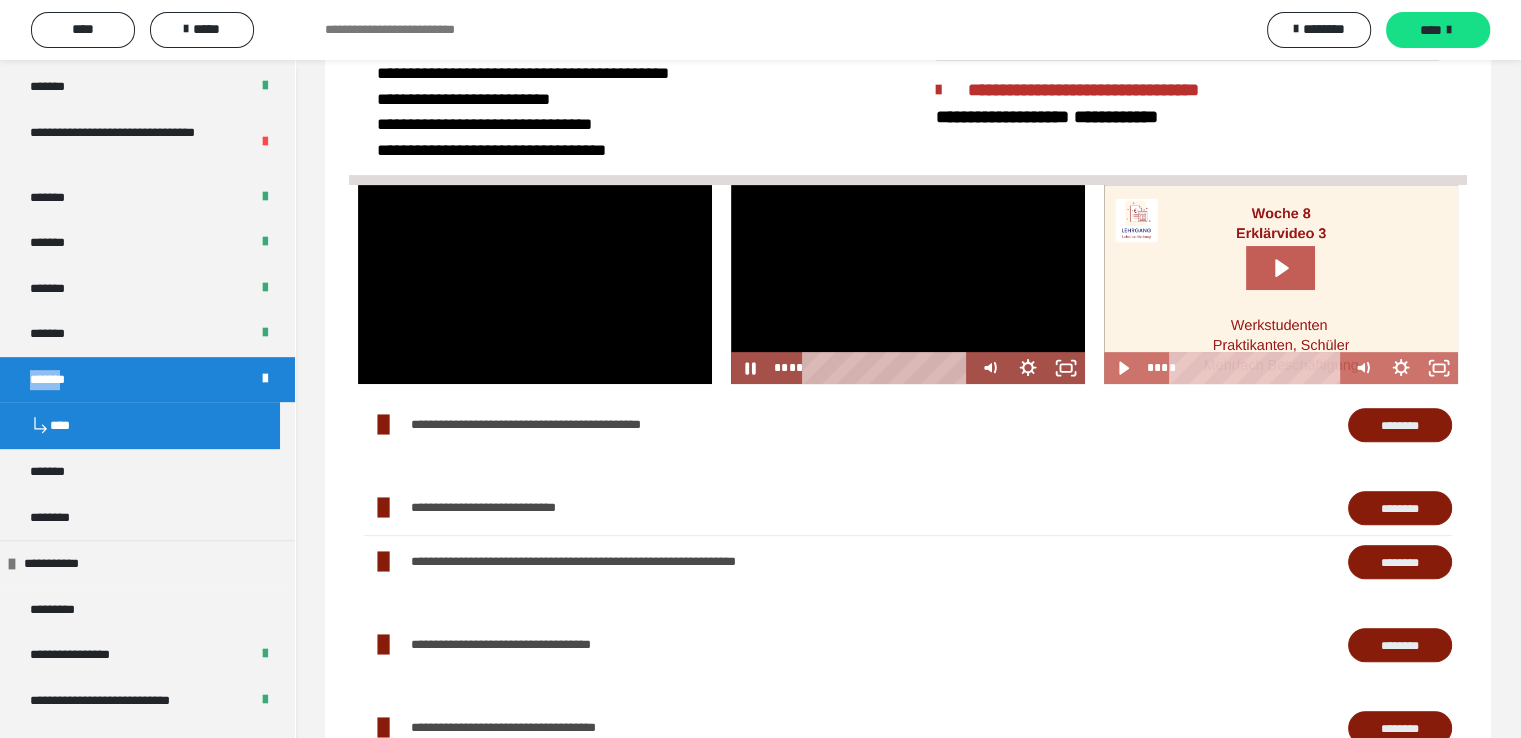 click at bounding box center [908, 284] 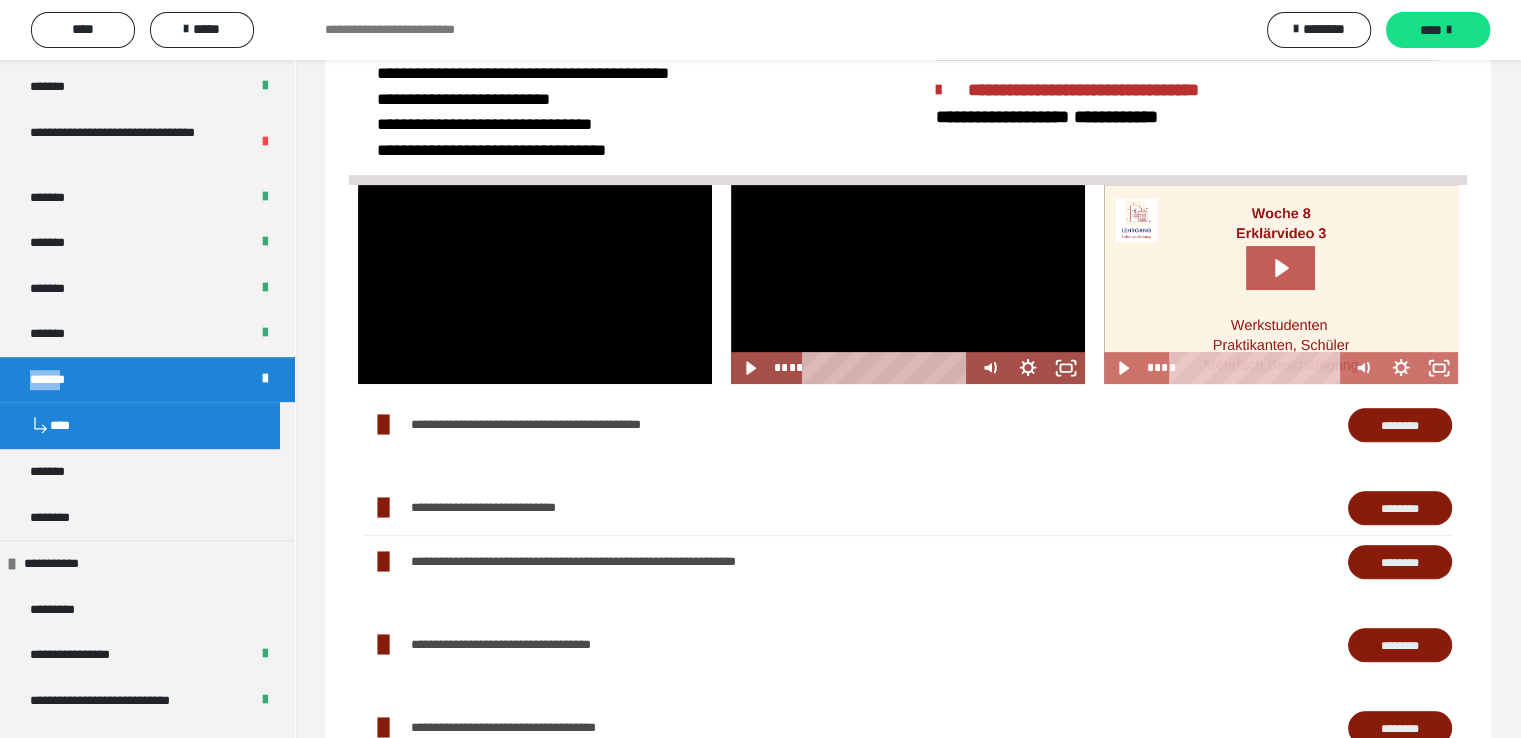 click at bounding box center (908, 284) 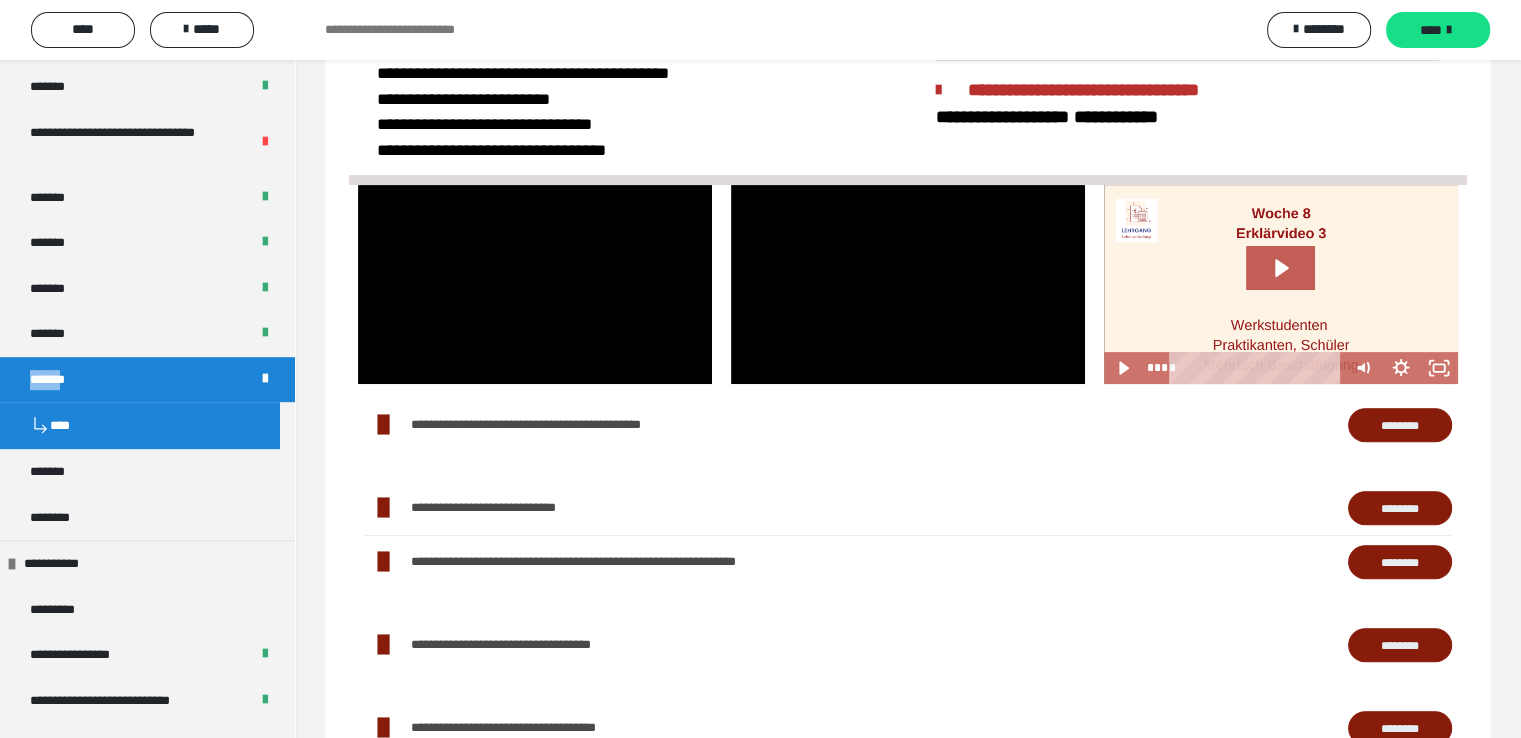 click at bounding box center (908, 284) 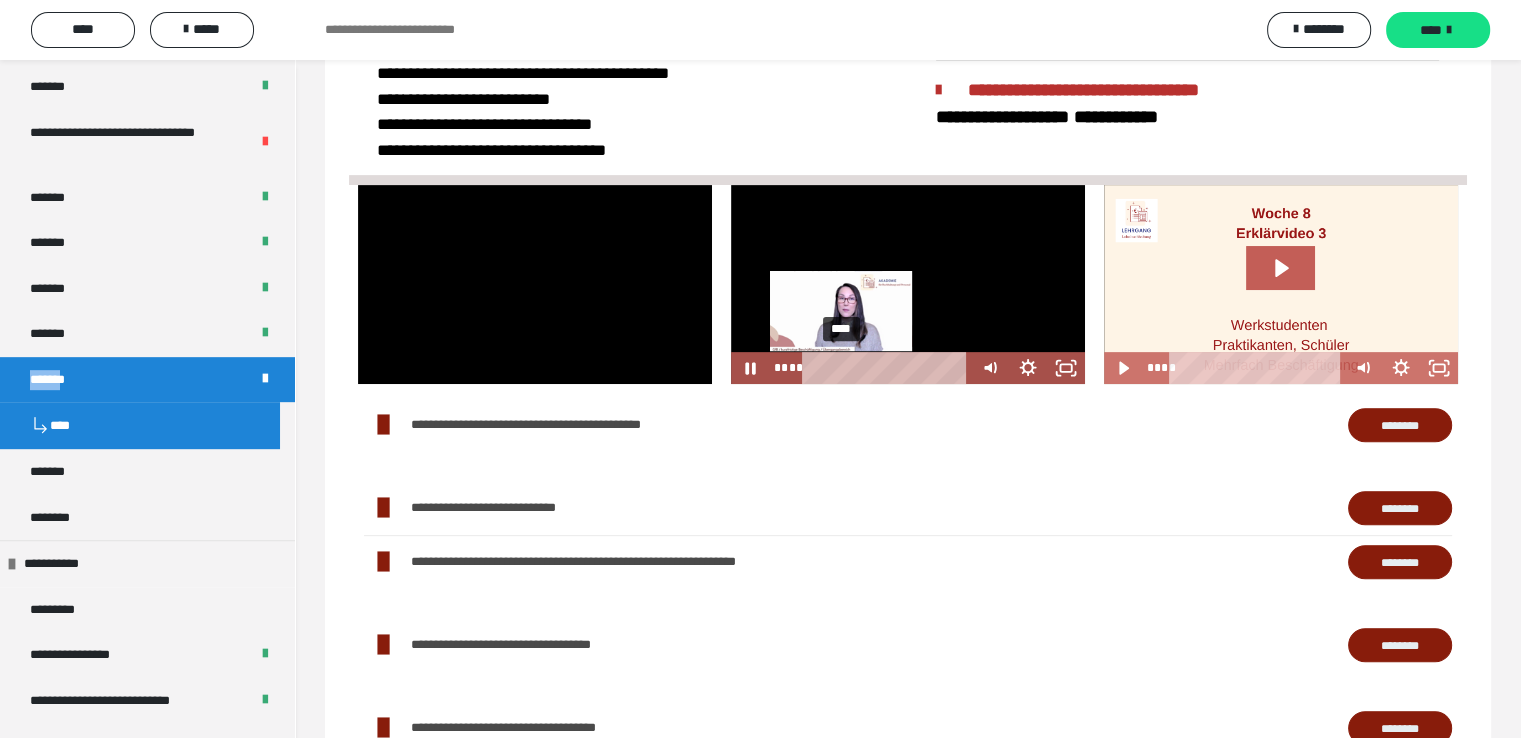 click at bounding box center (841, 367) 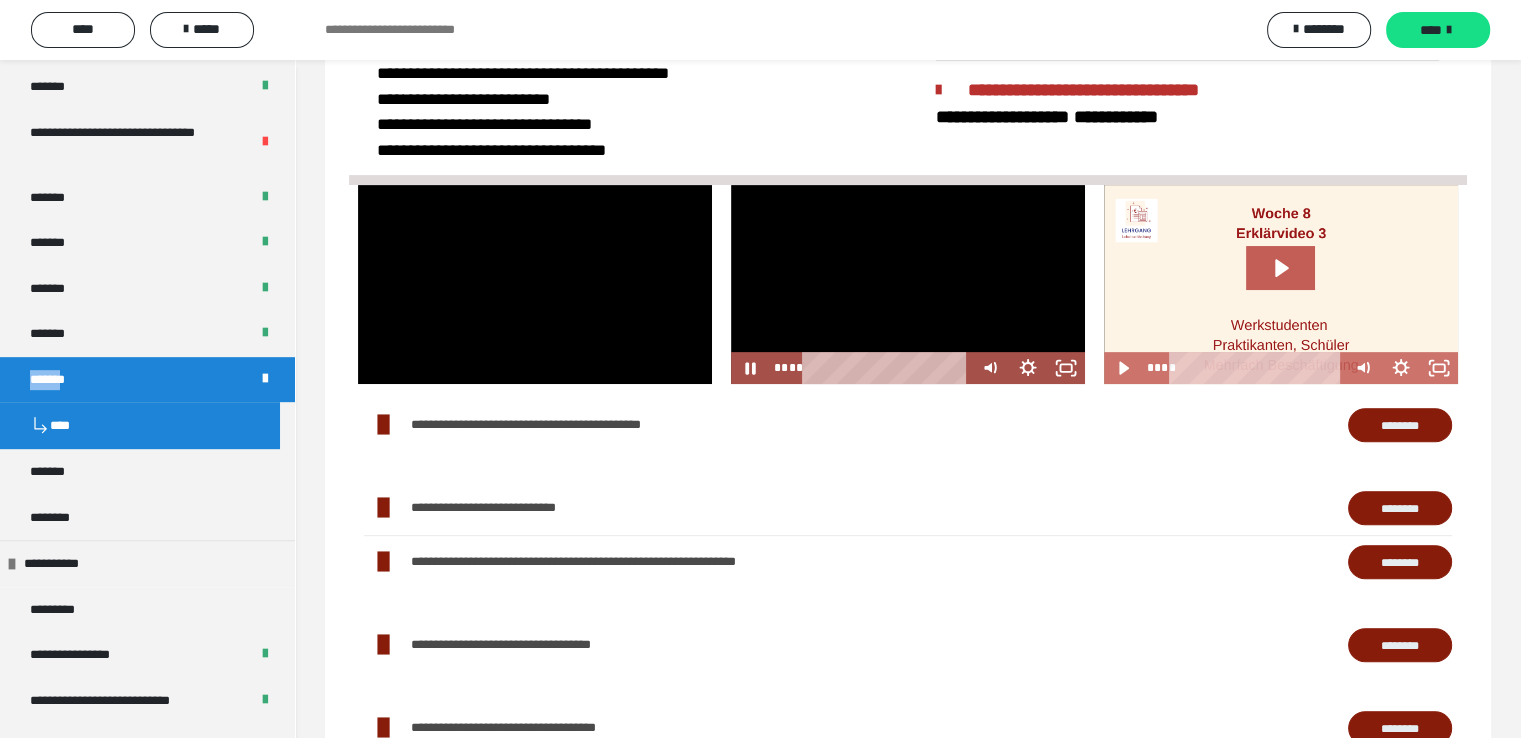 click at bounding box center (908, 284) 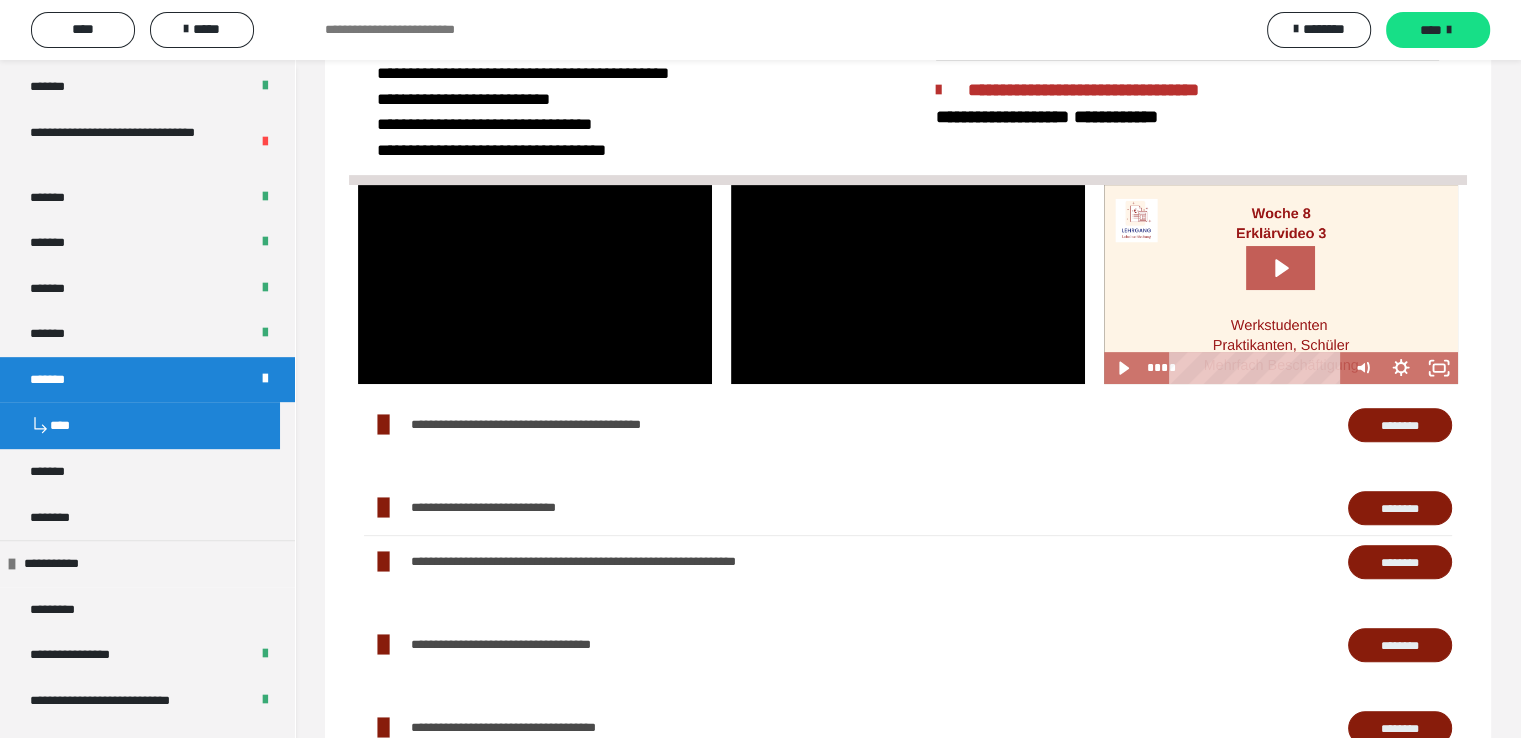 click on "**********" at bounding box center [491, 150] 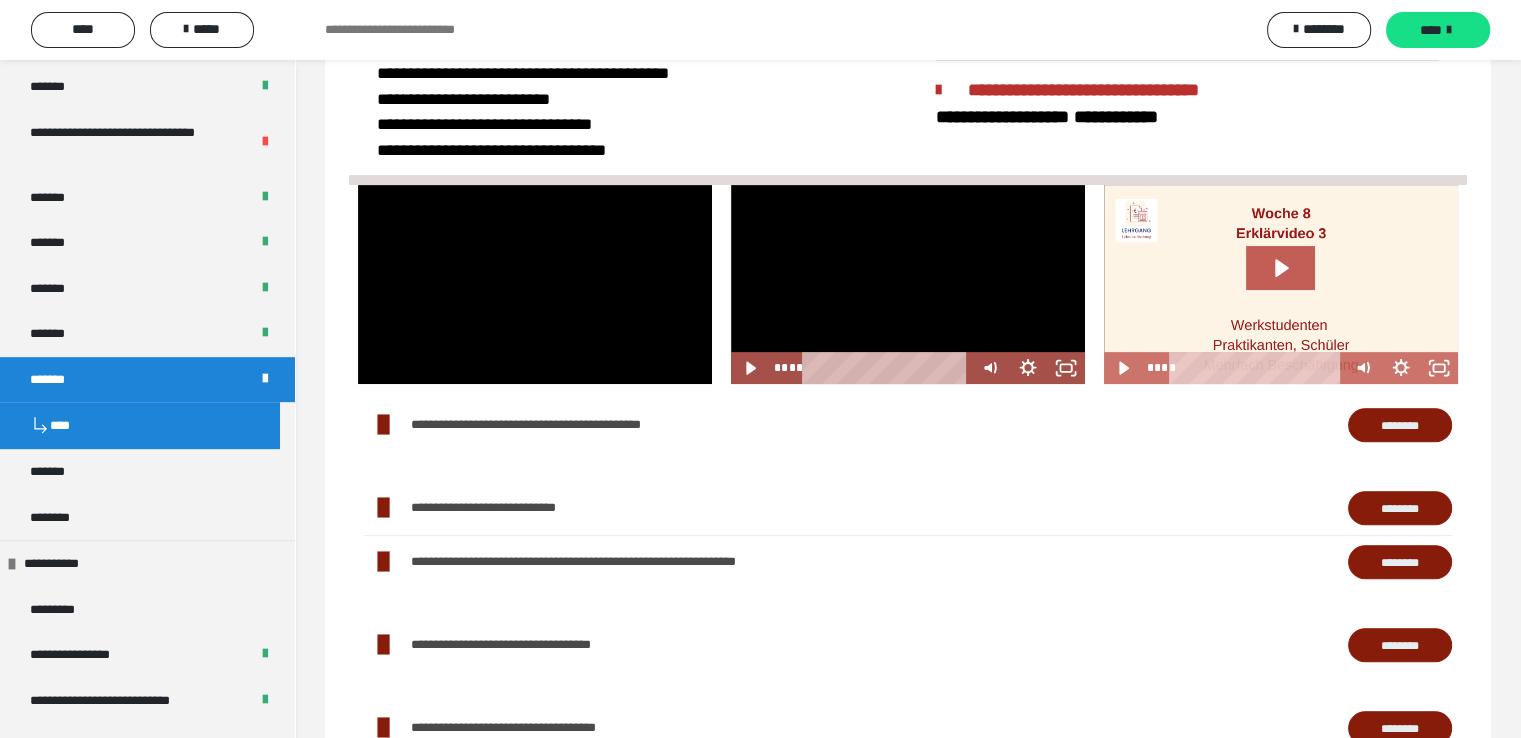drag, startPoint x: 834, startPoint y: 285, endPoint x: 820, endPoint y: 295, distance: 17.20465 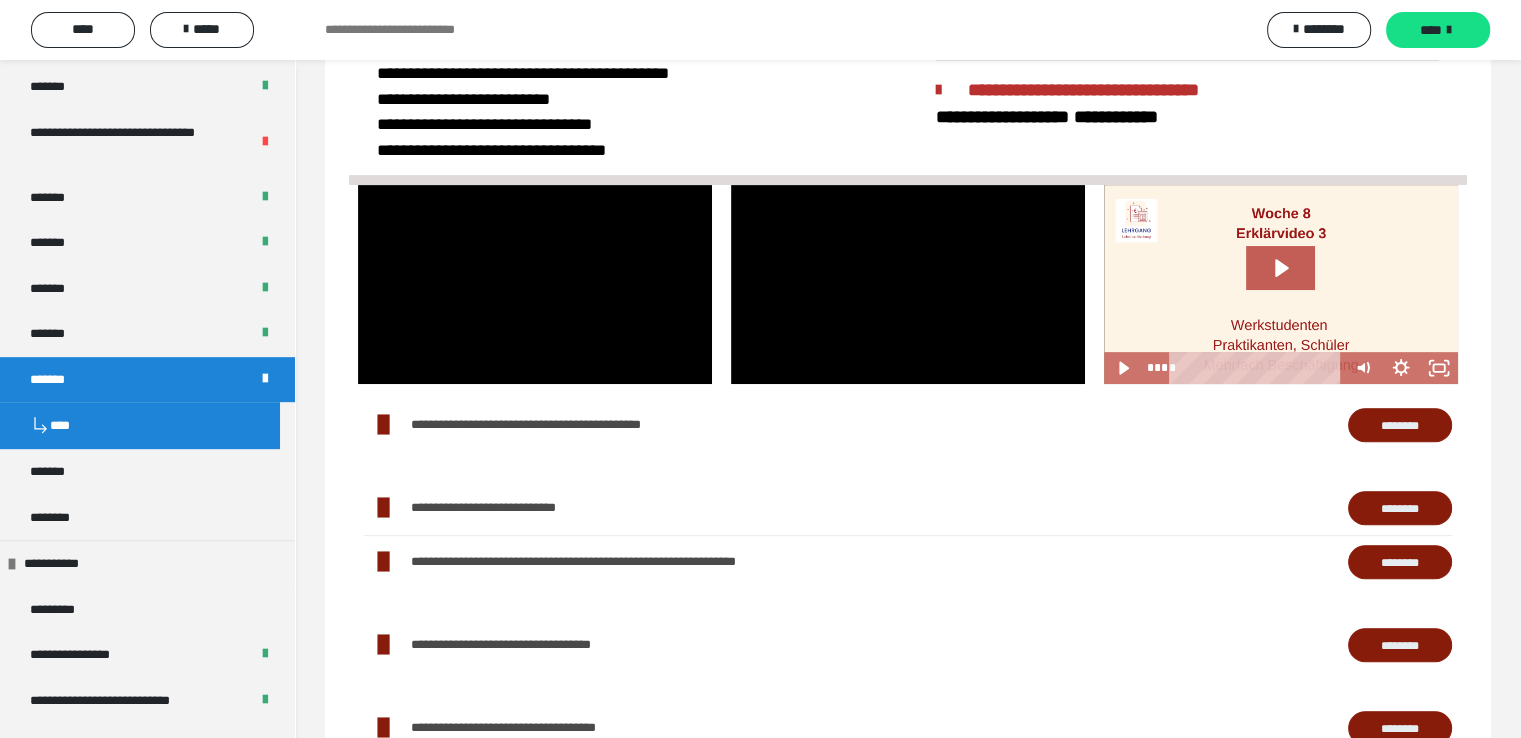 click at bounding box center (908, 284) 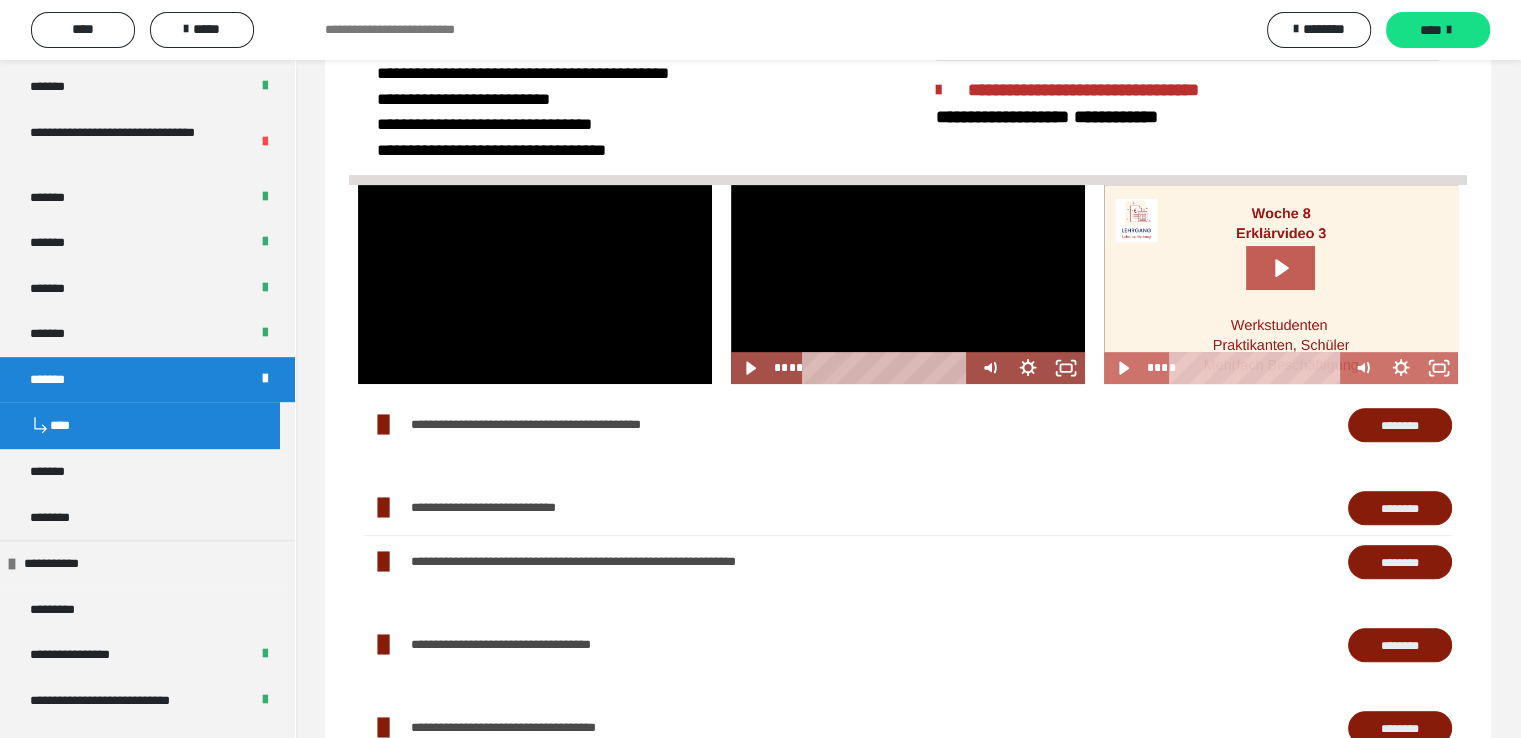 click at bounding box center (908, 284) 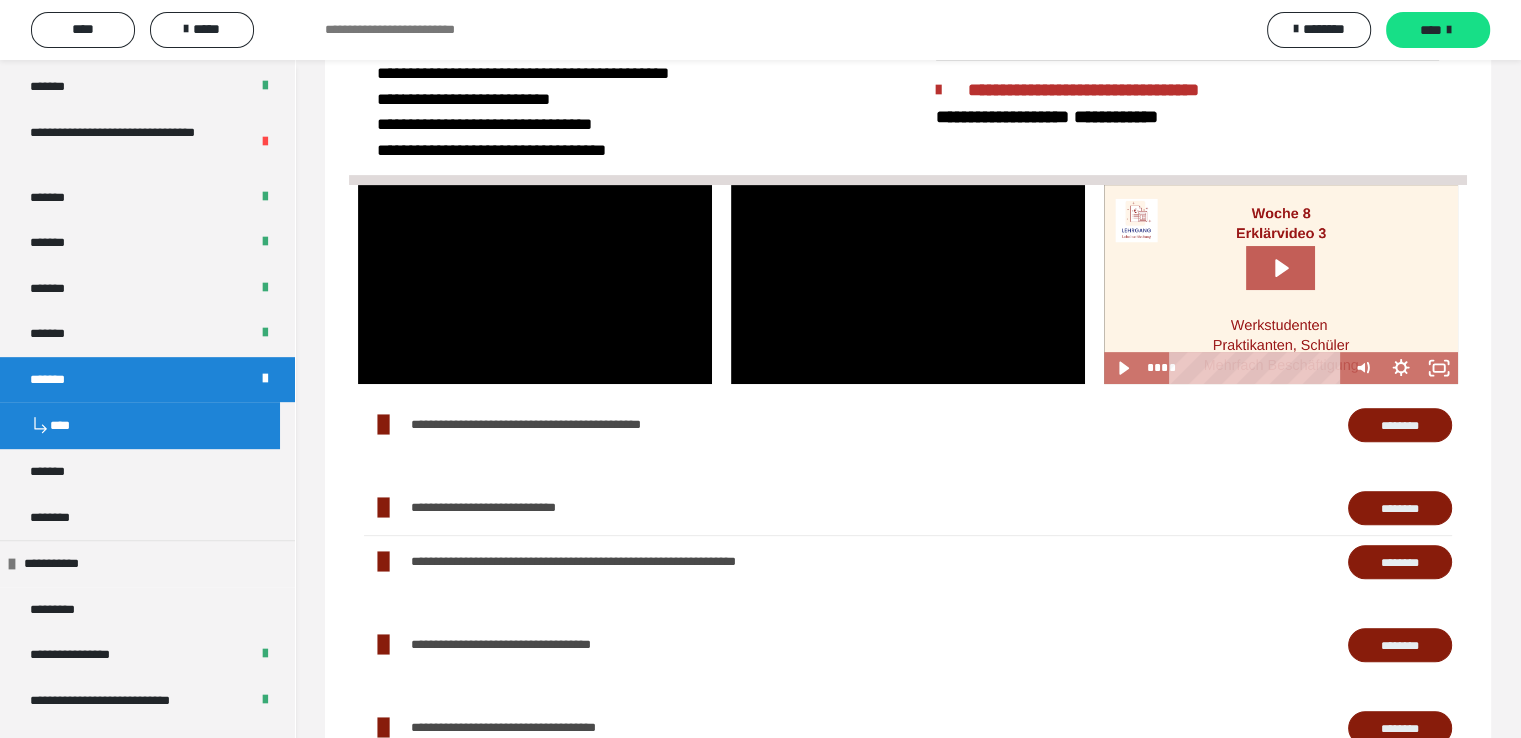 click at bounding box center [908, 284] 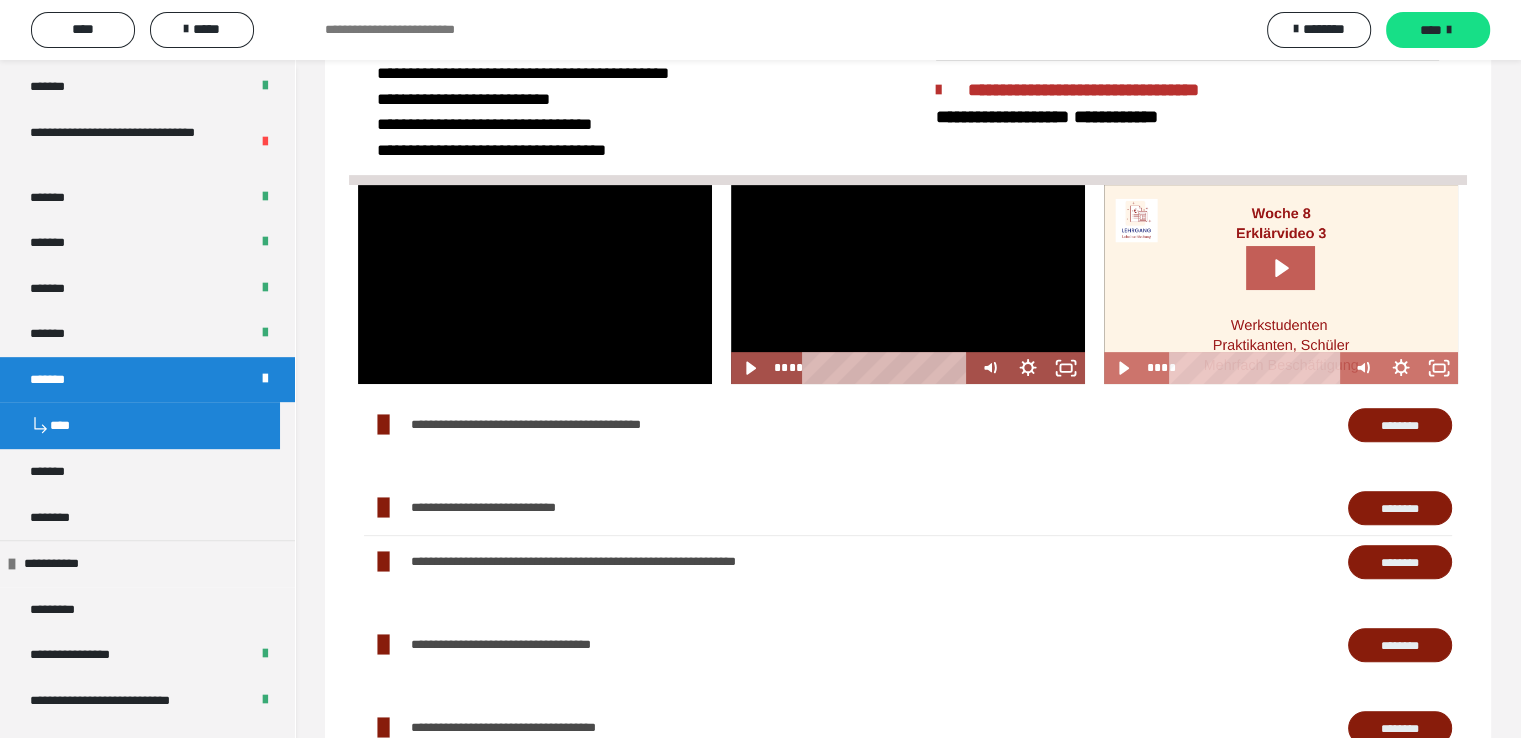 click at bounding box center (908, 284) 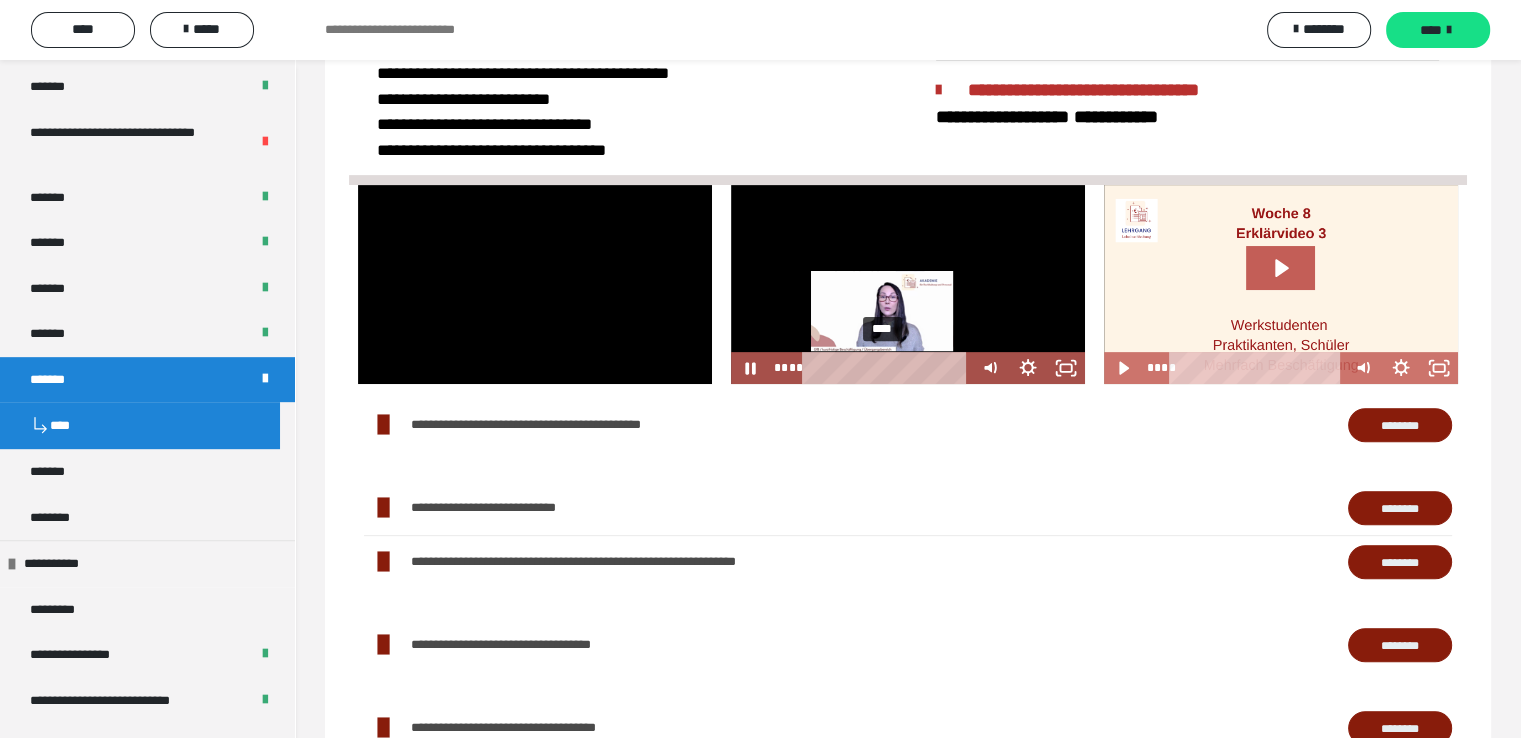 click at bounding box center (882, 367) 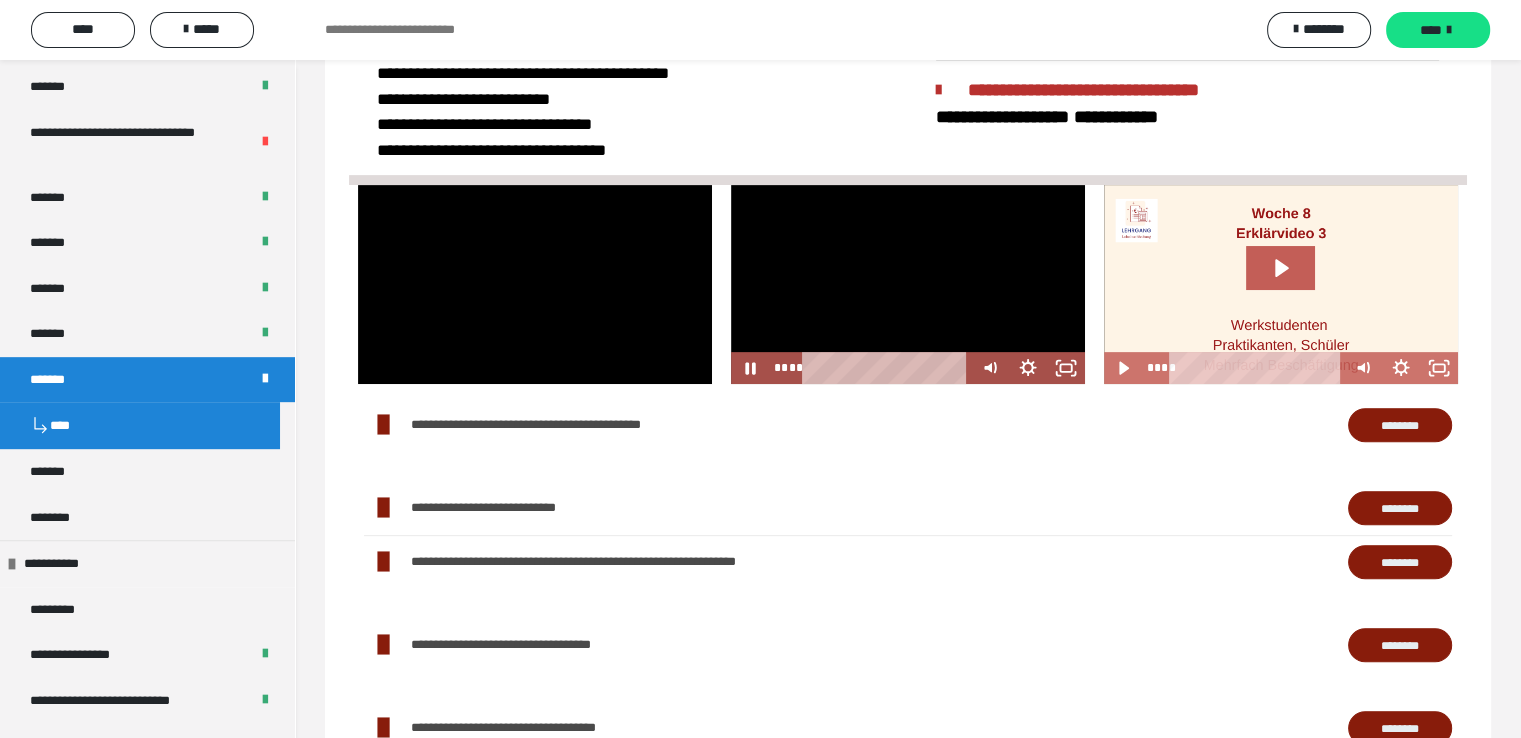 click at bounding box center (908, 284) 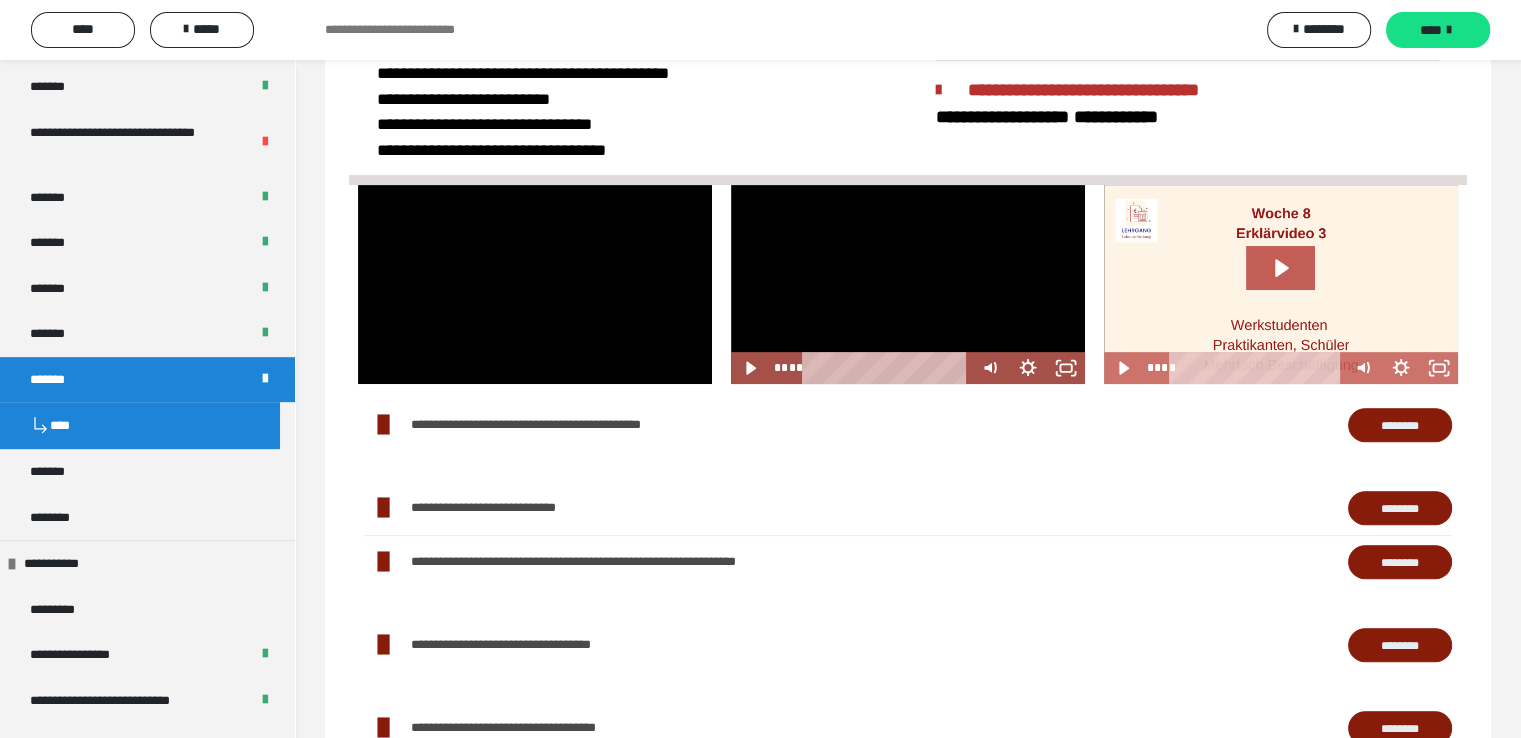 click at bounding box center [908, 284] 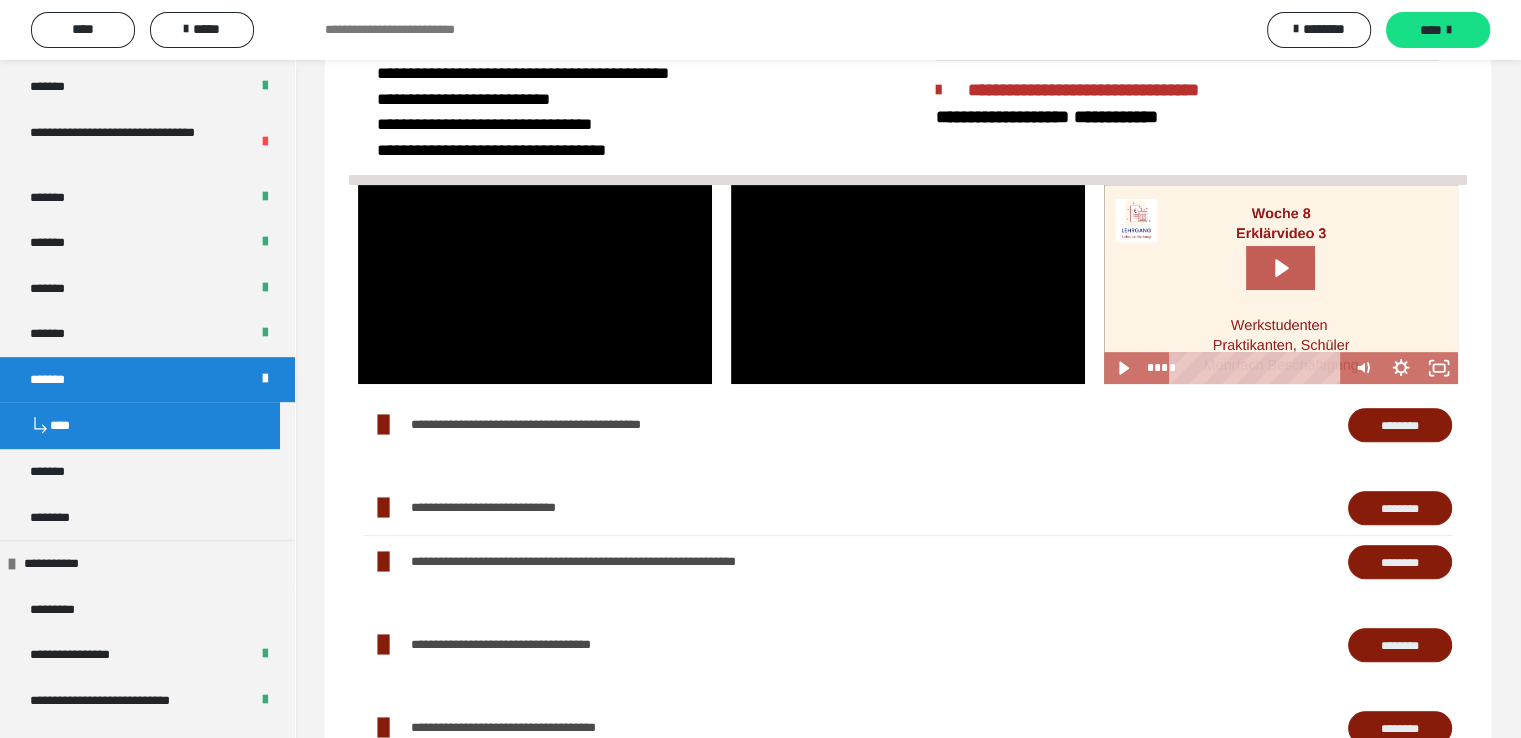 click at bounding box center (908, 284) 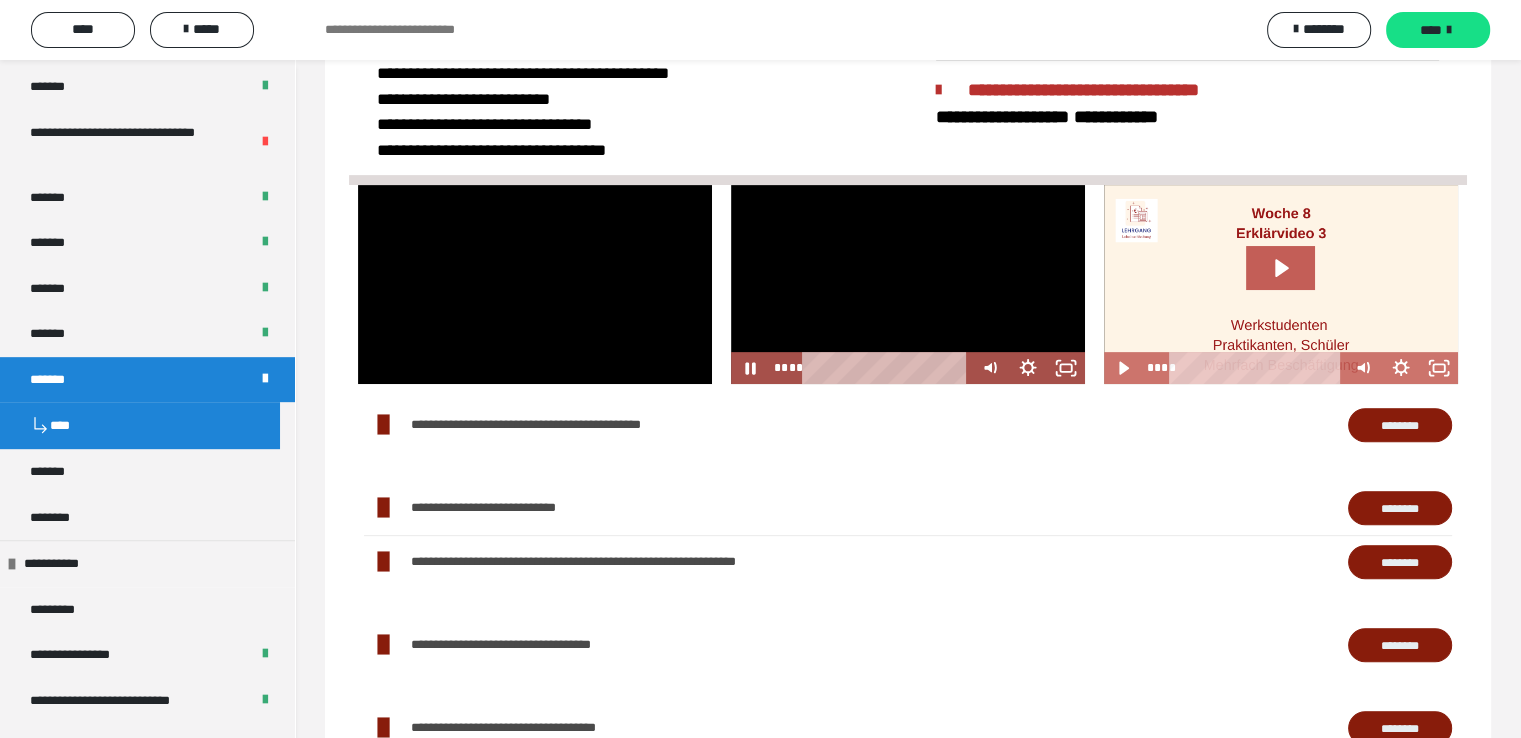 click at bounding box center [908, 284] 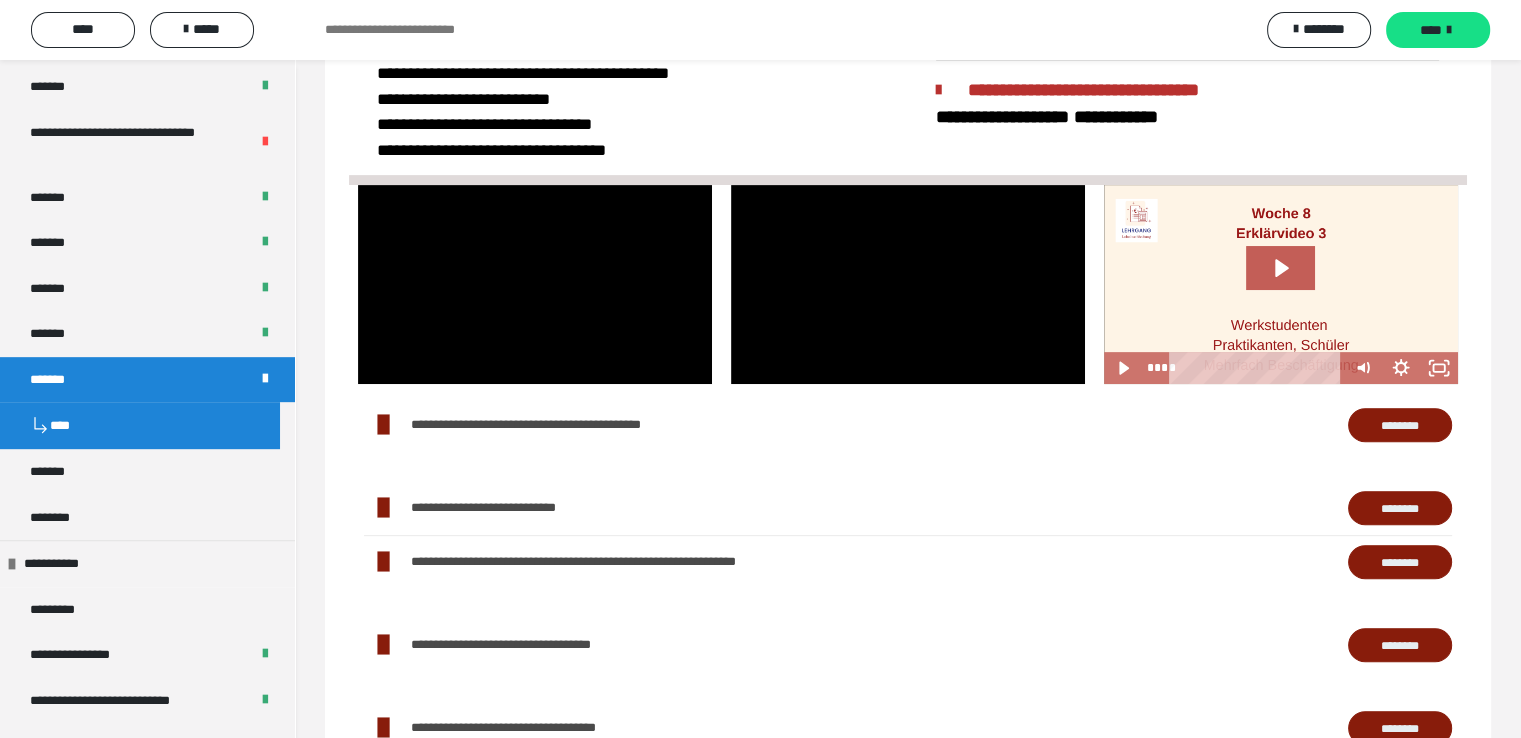 click at bounding box center (908, 284) 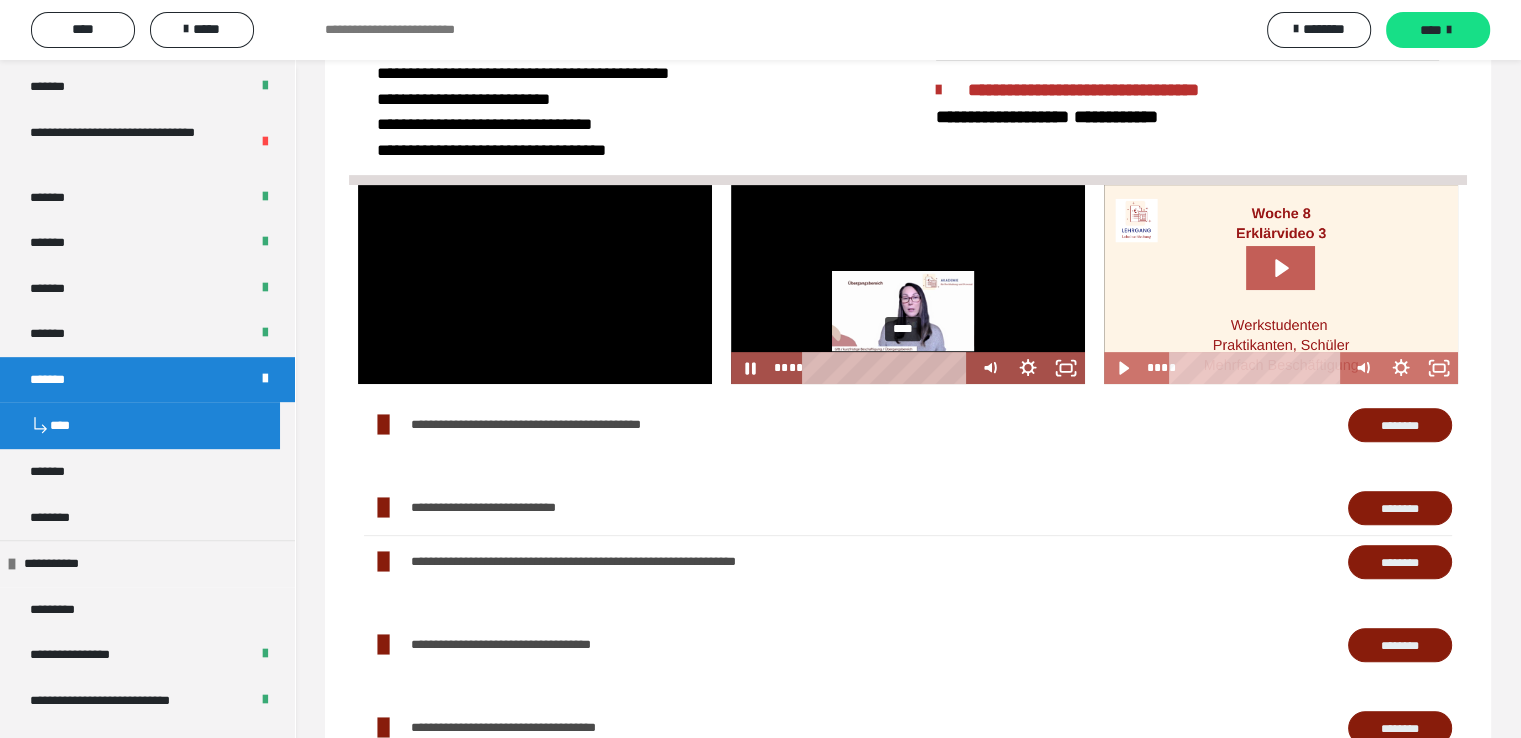 click on "****" at bounding box center (889, 368) 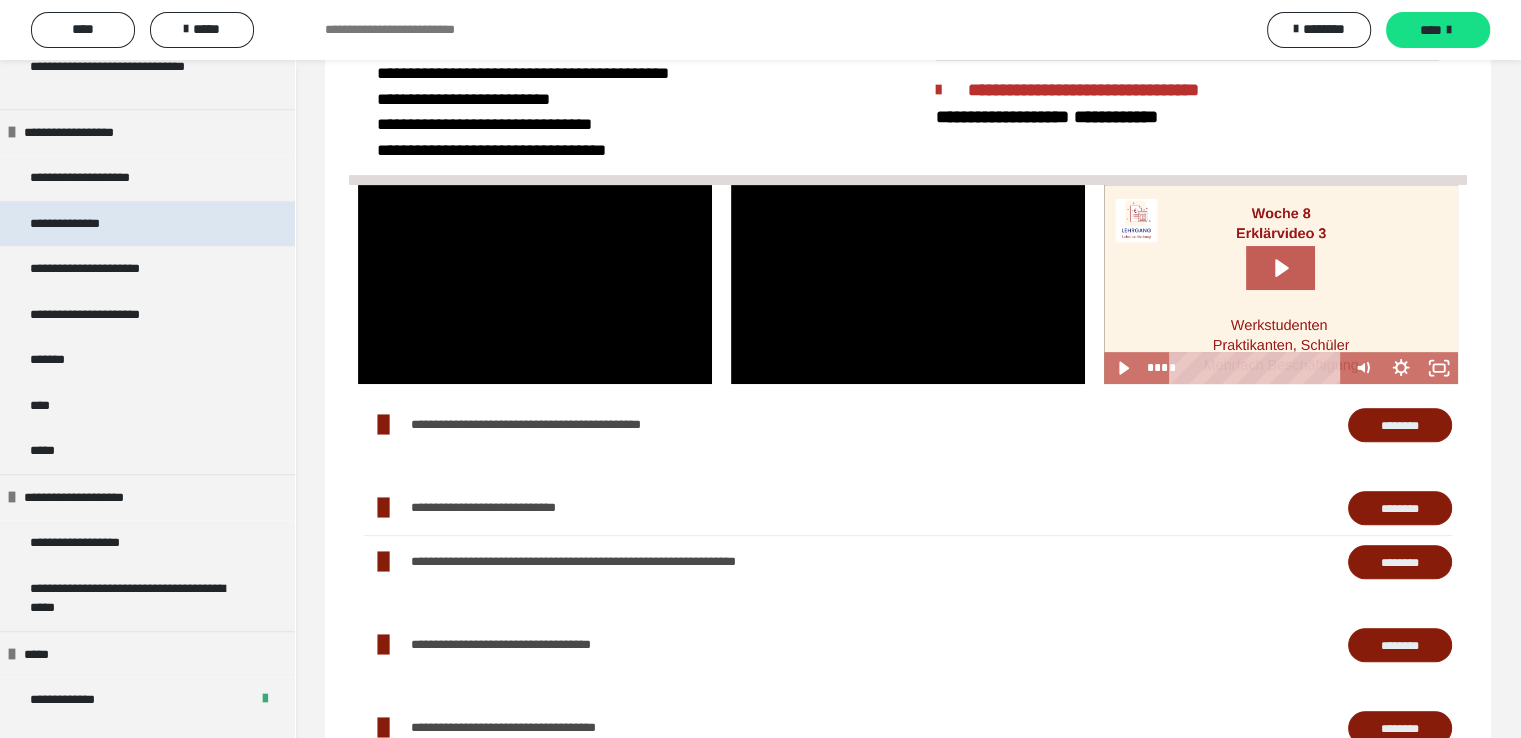 scroll, scrollTop: 1843, scrollLeft: 0, axis: vertical 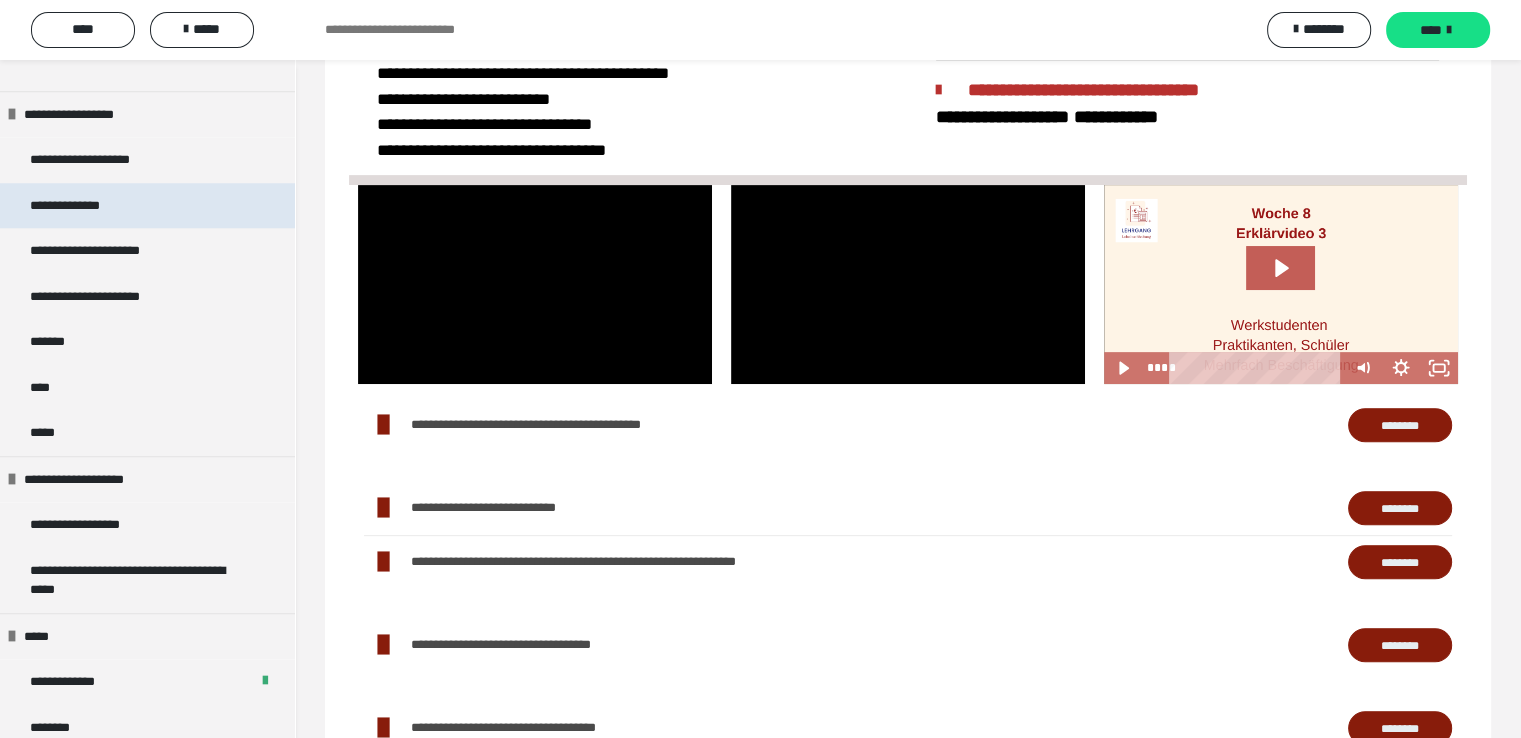 click on "**********" at bounding box center [147, 206] 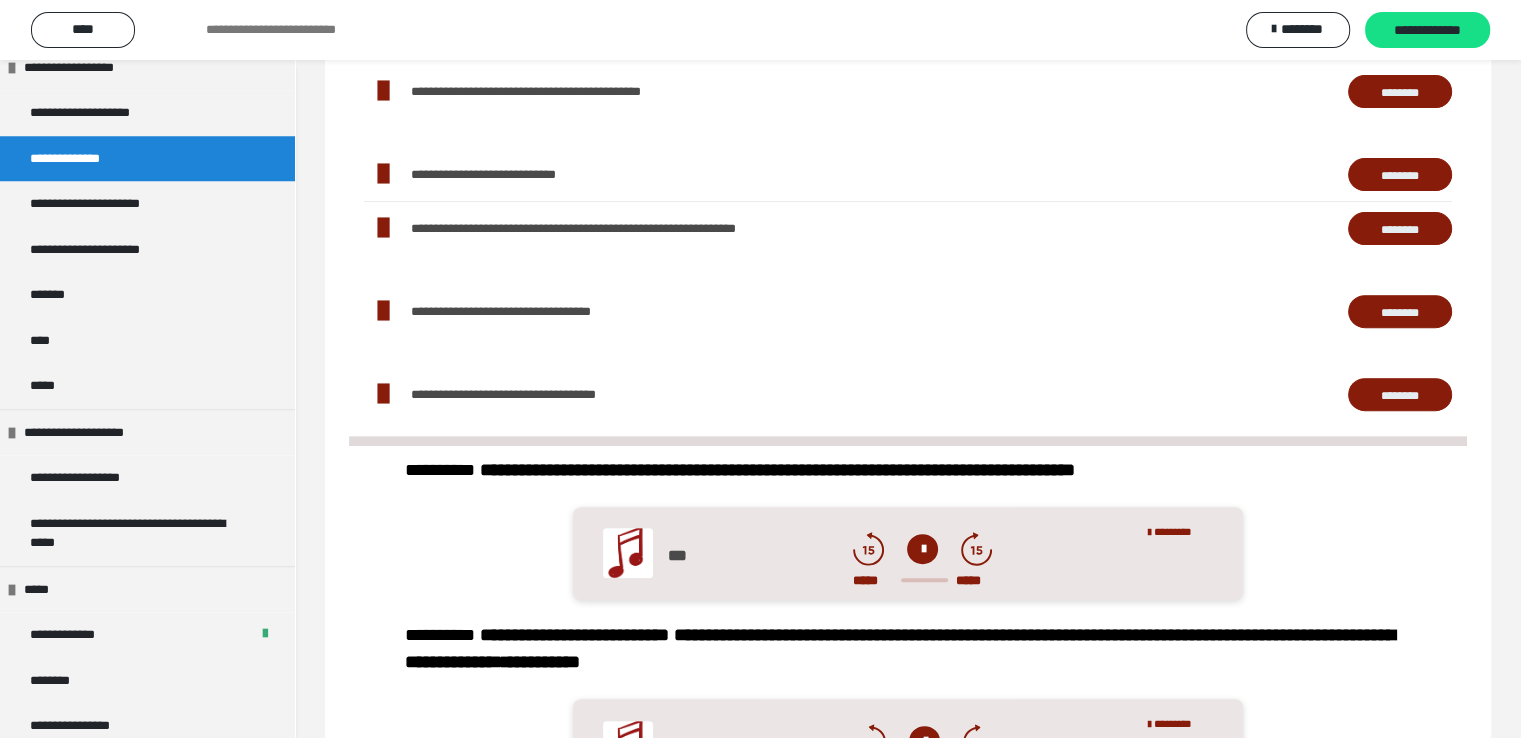 scroll, scrollTop: 341, scrollLeft: 0, axis: vertical 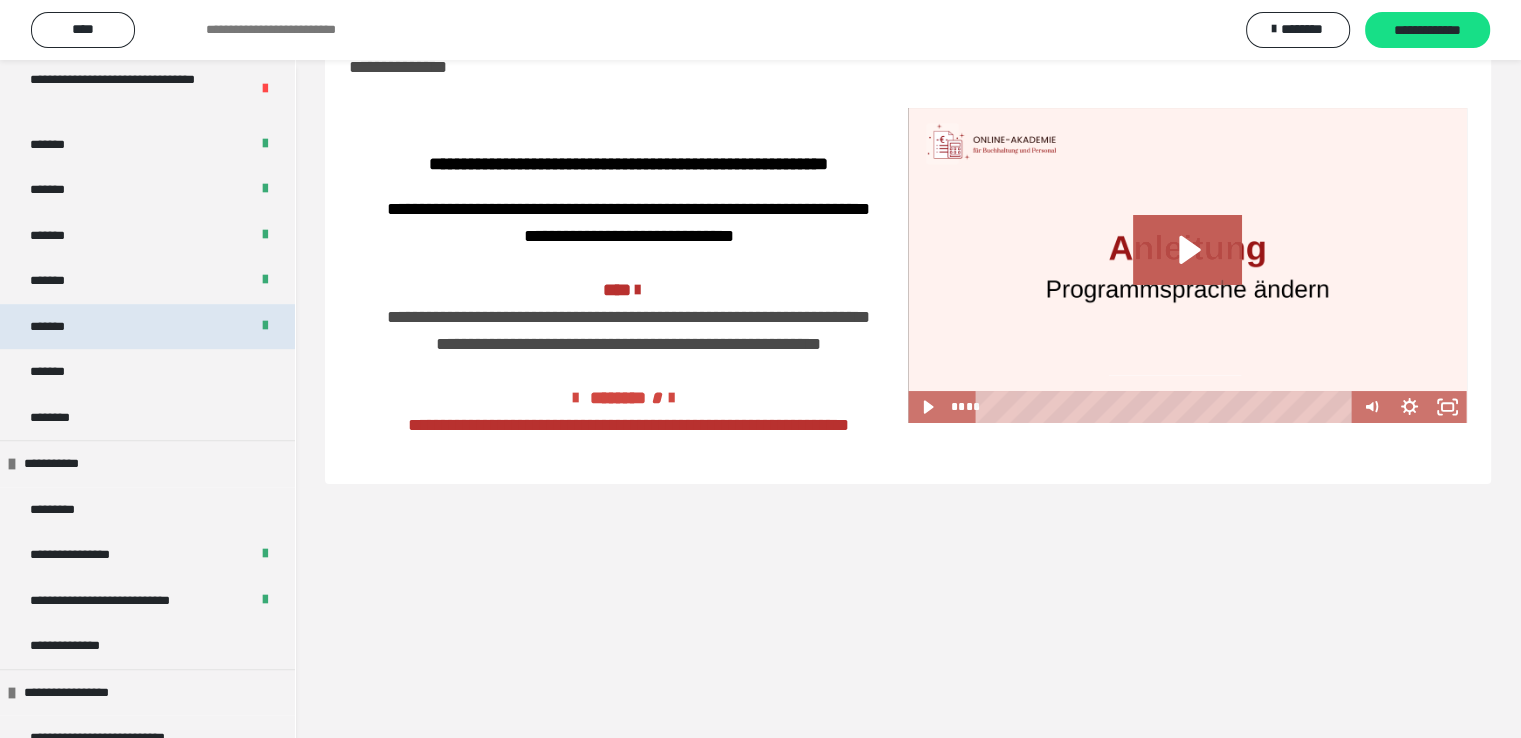 click on "*******" at bounding box center (62, 327) 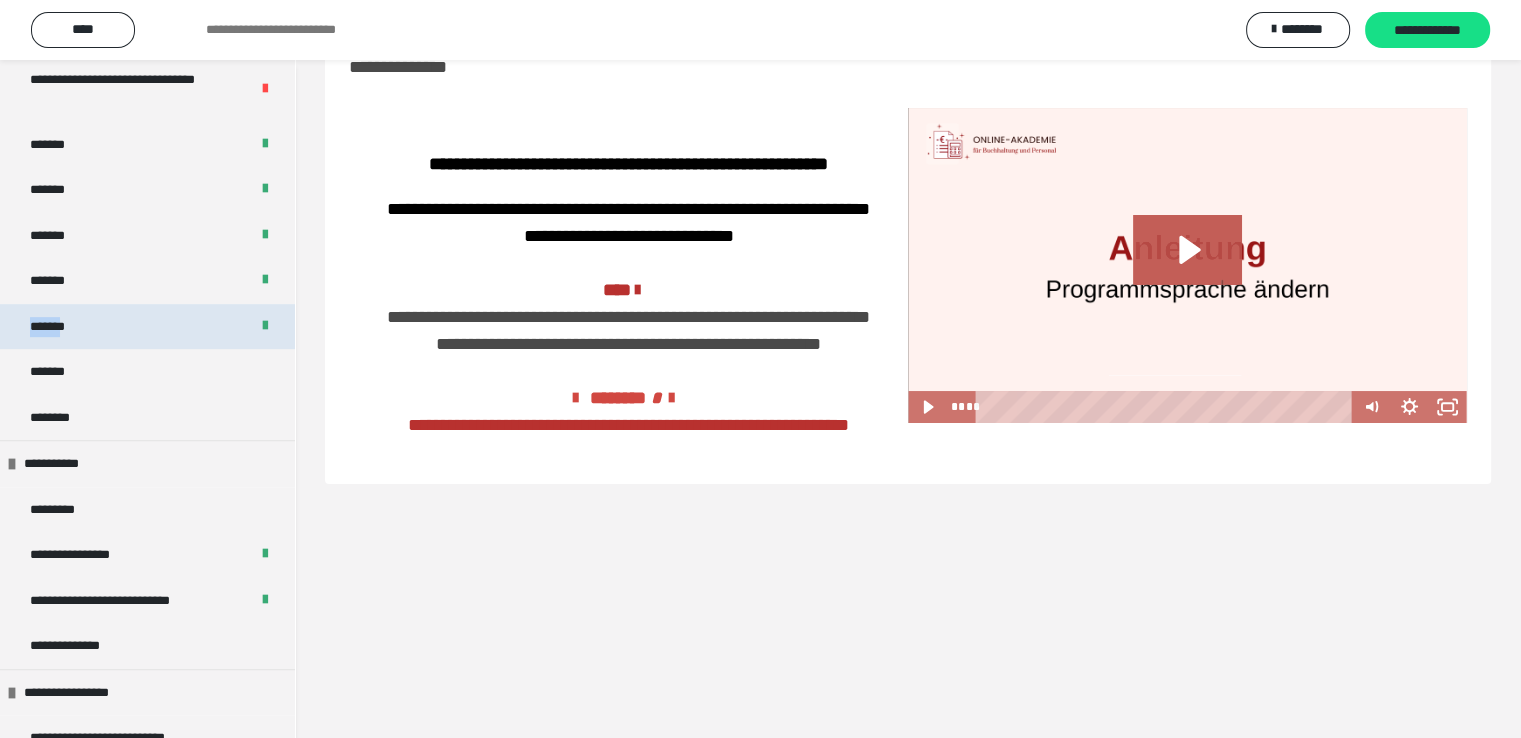 click on "*******" at bounding box center [62, 327] 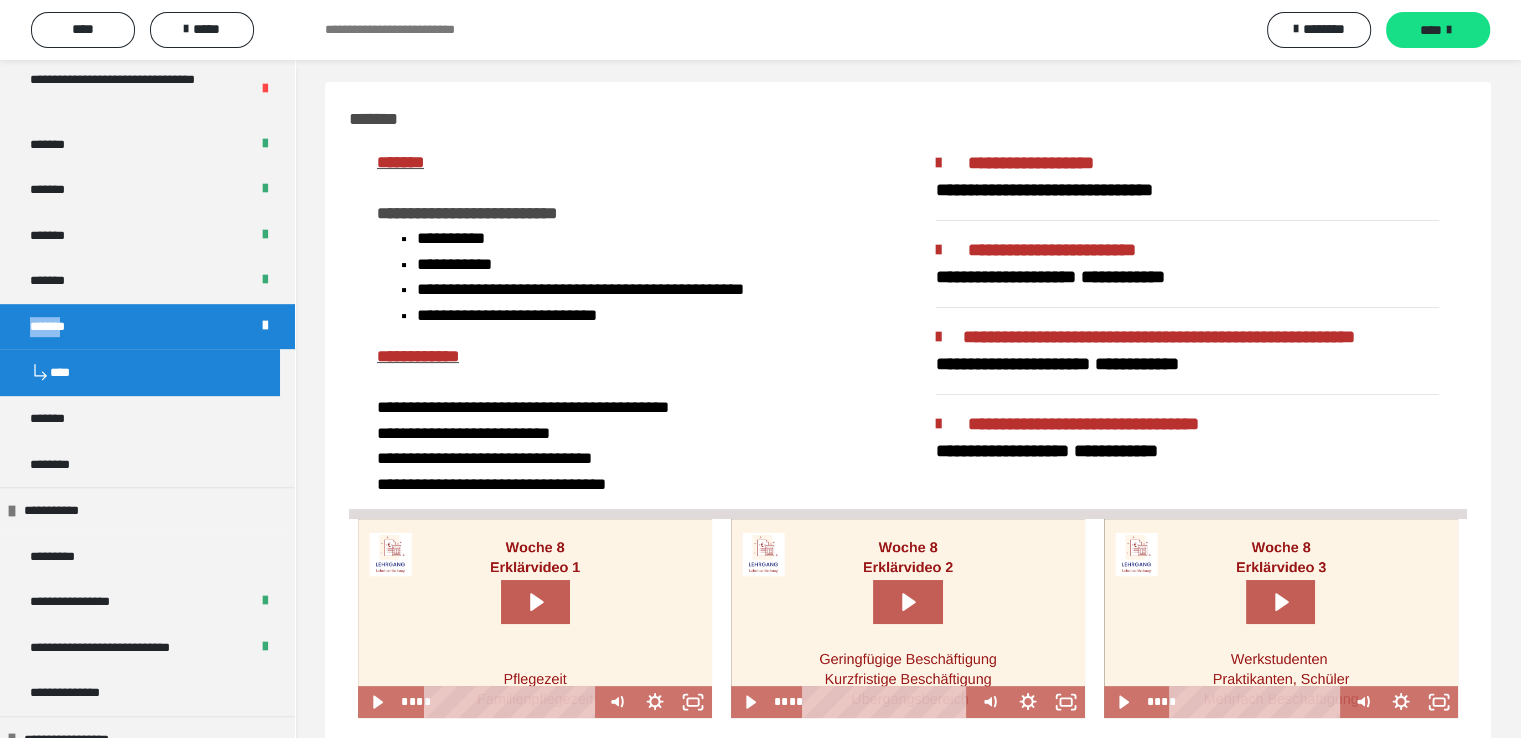 scroll, scrollTop: 460, scrollLeft: 0, axis: vertical 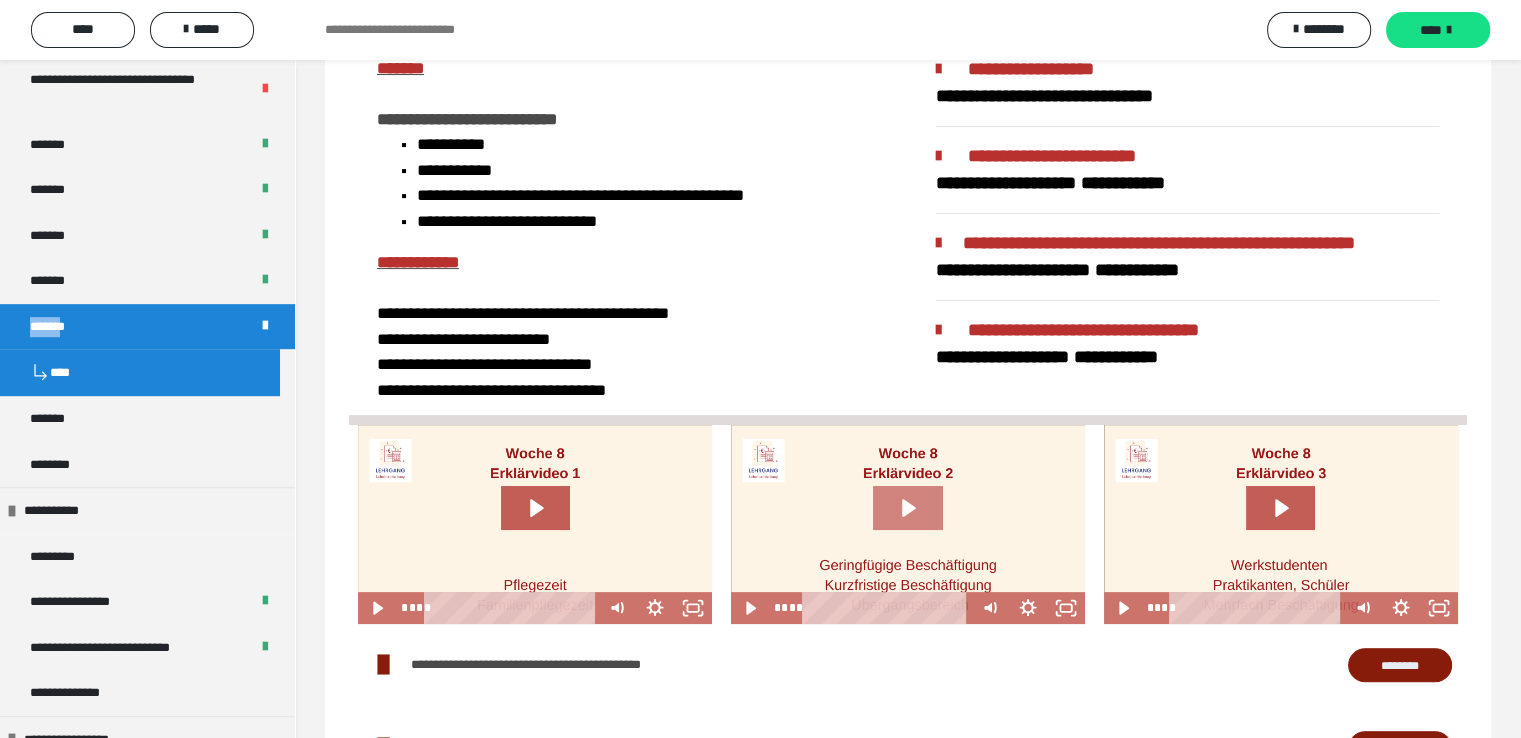 click 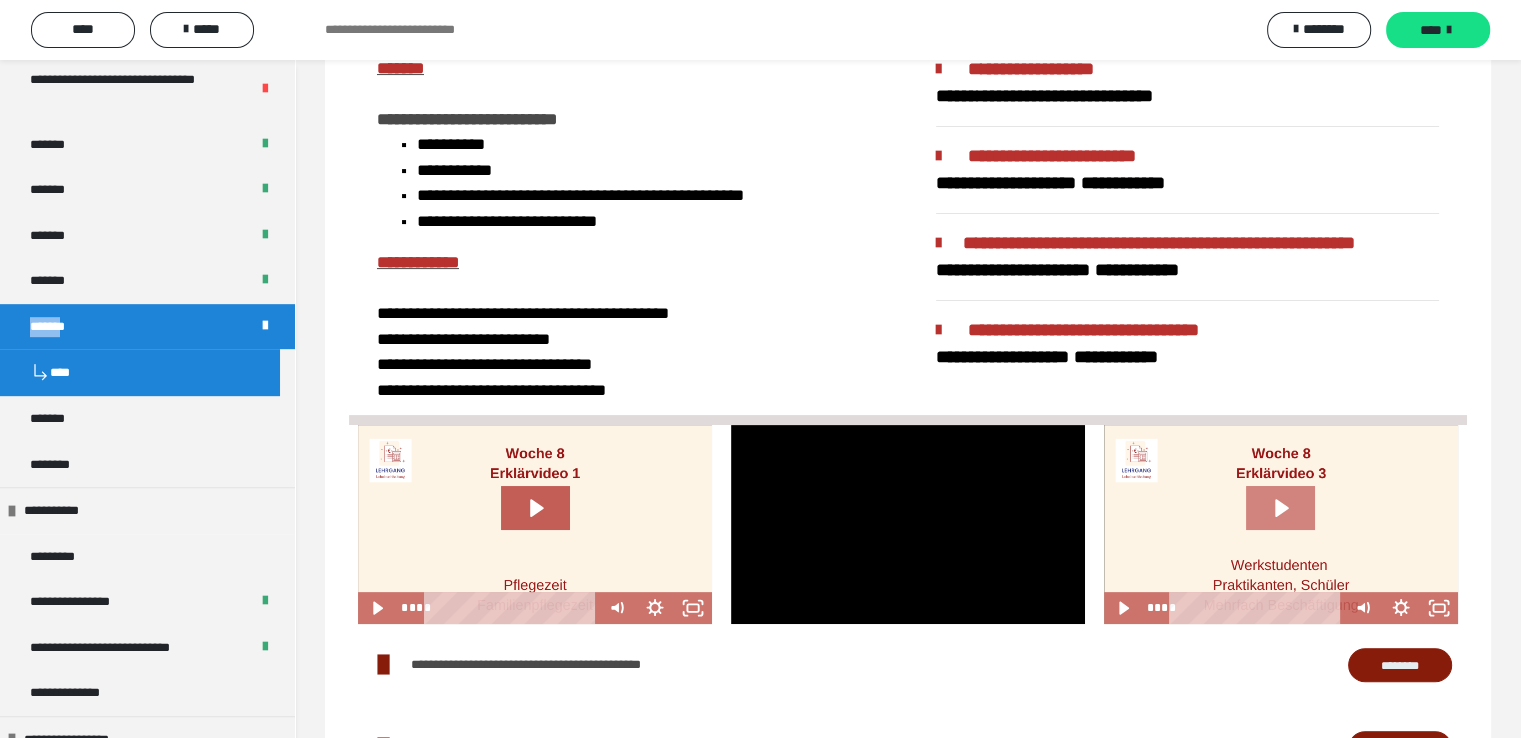 click 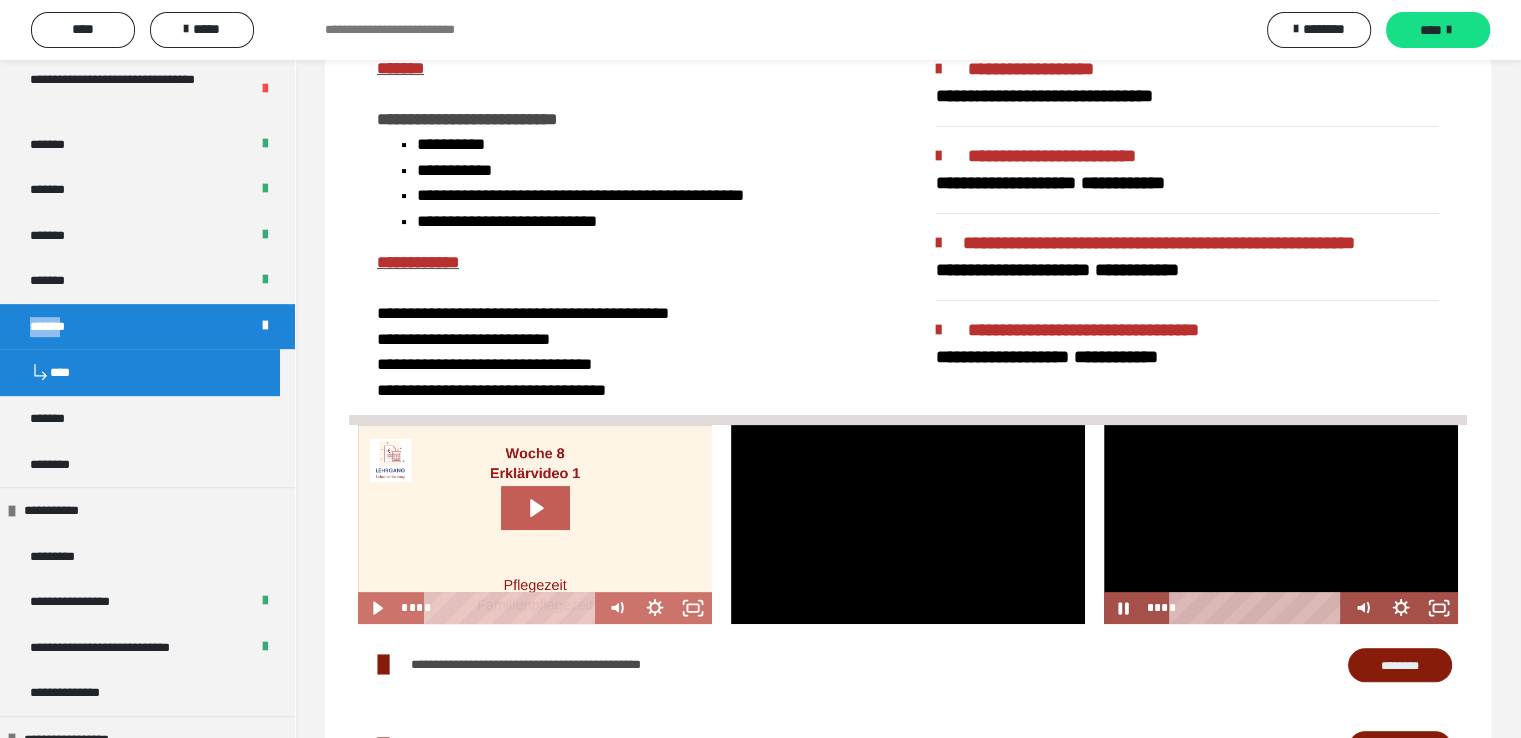 click at bounding box center [1281, 524] 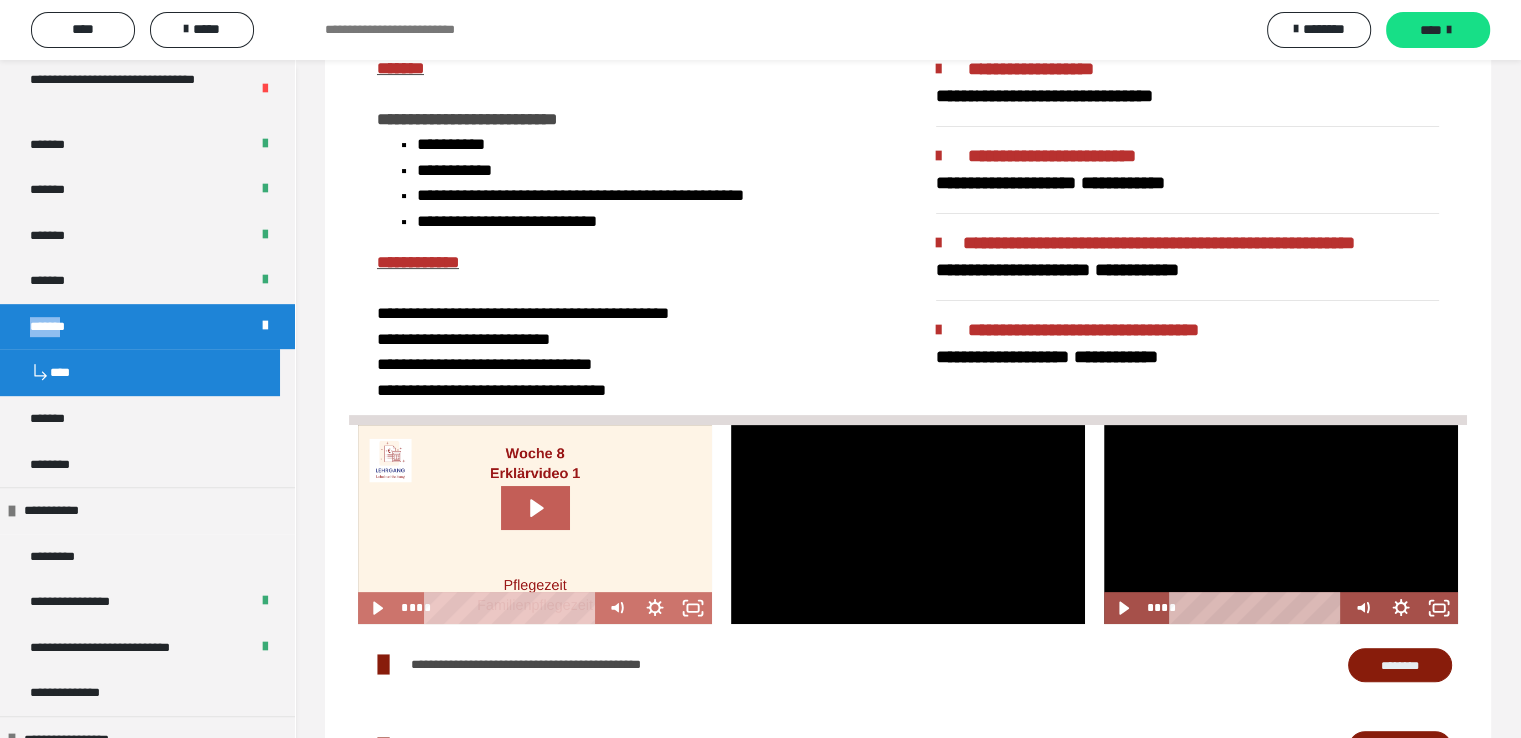 click at bounding box center [1281, 524] 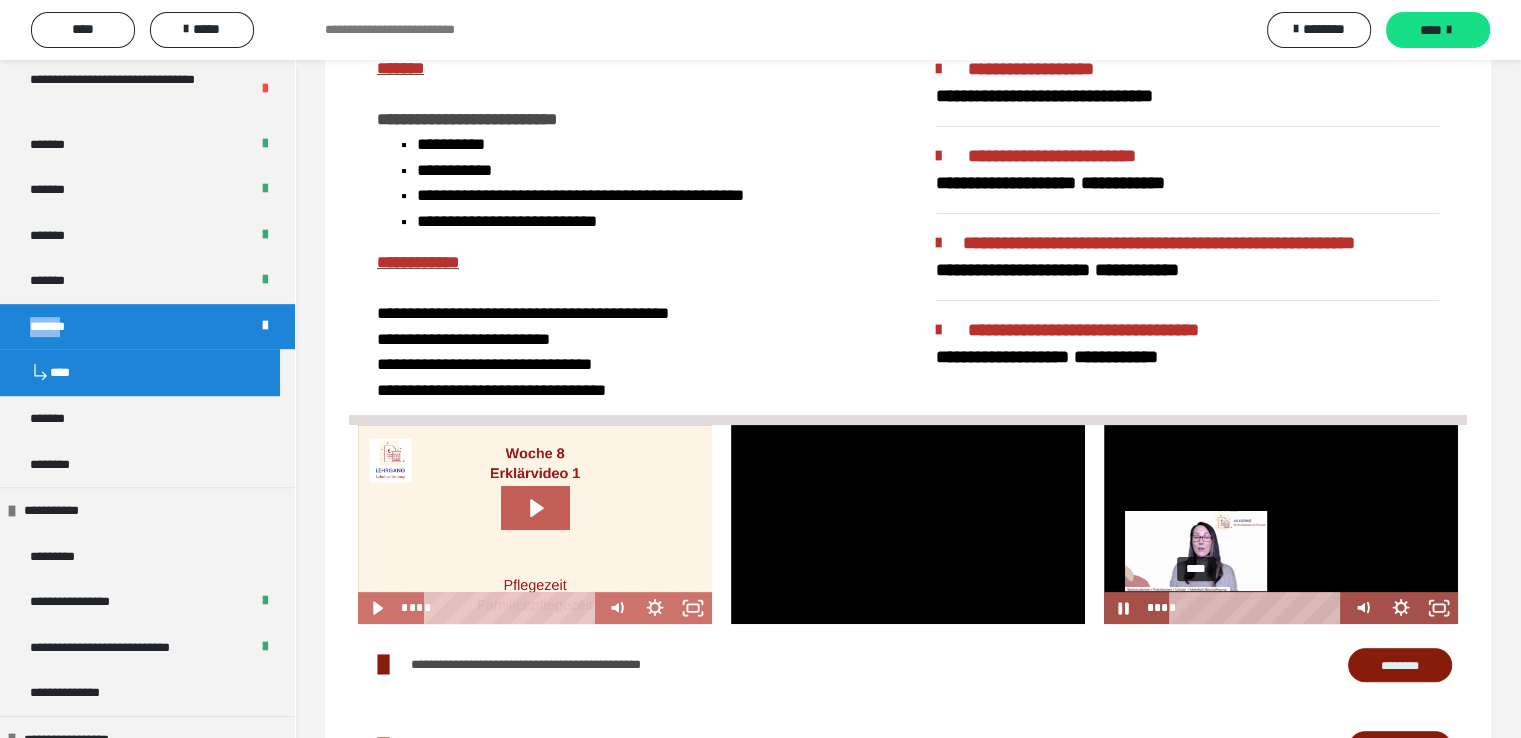 click at bounding box center (1195, 607) 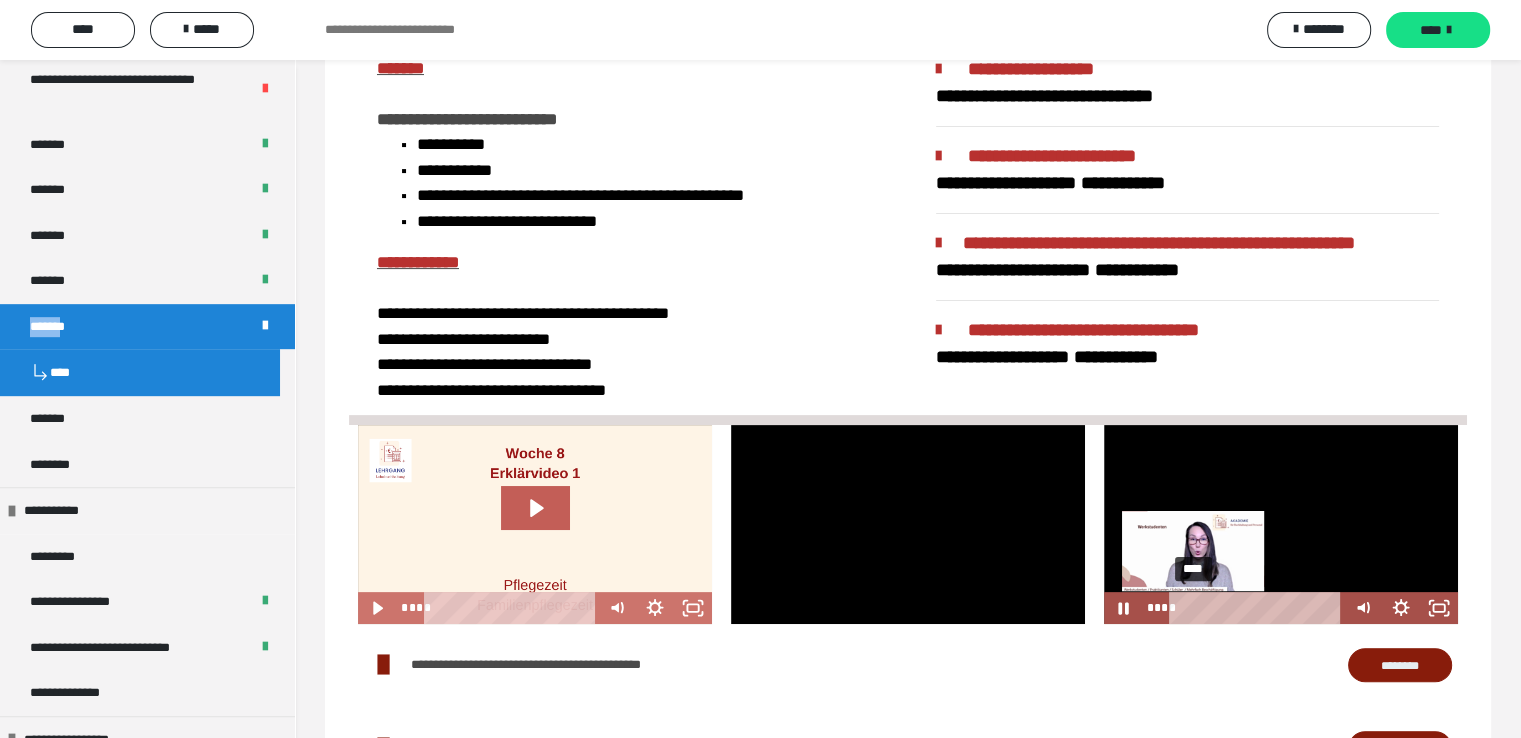 click at bounding box center [1193, 607] 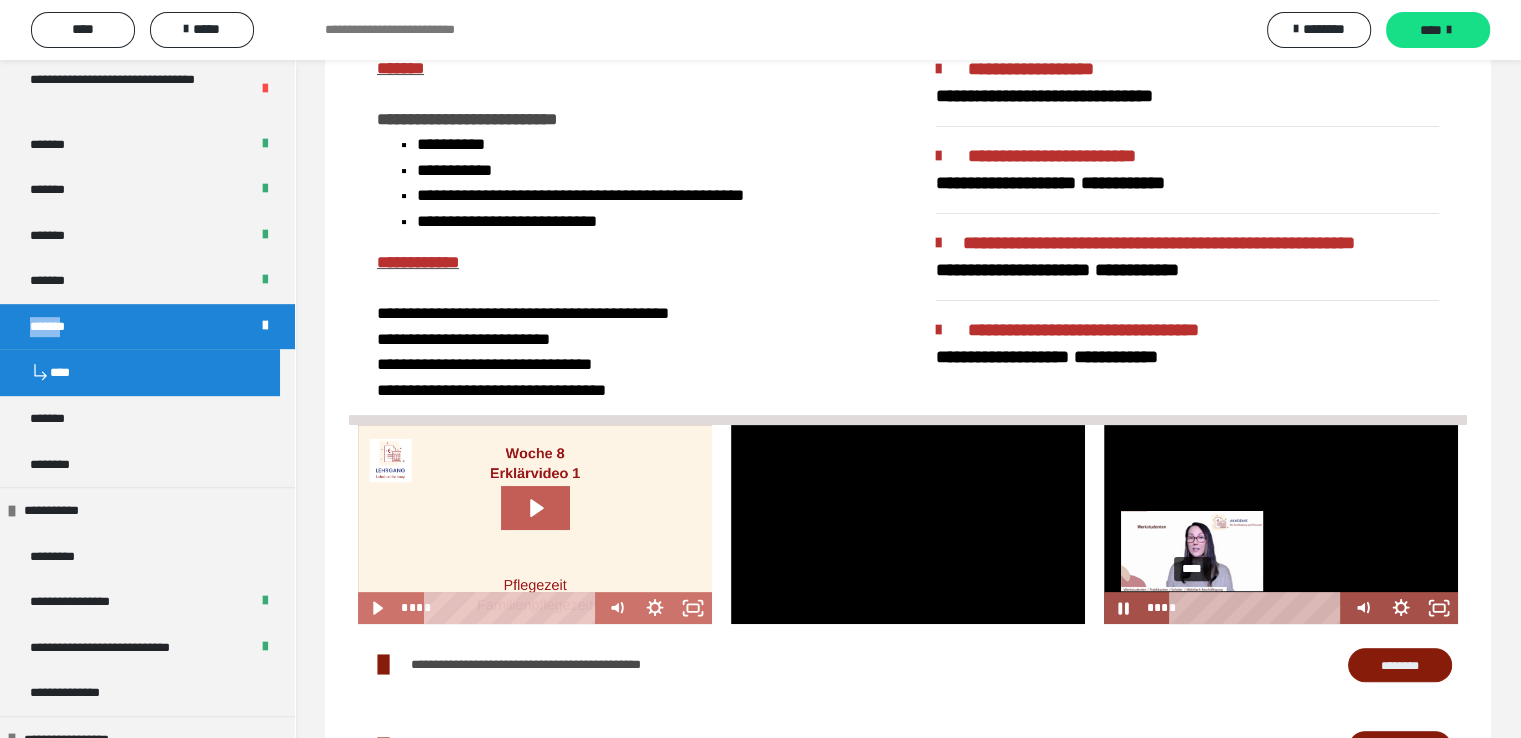 click on "****" at bounding box center (1259, 608) 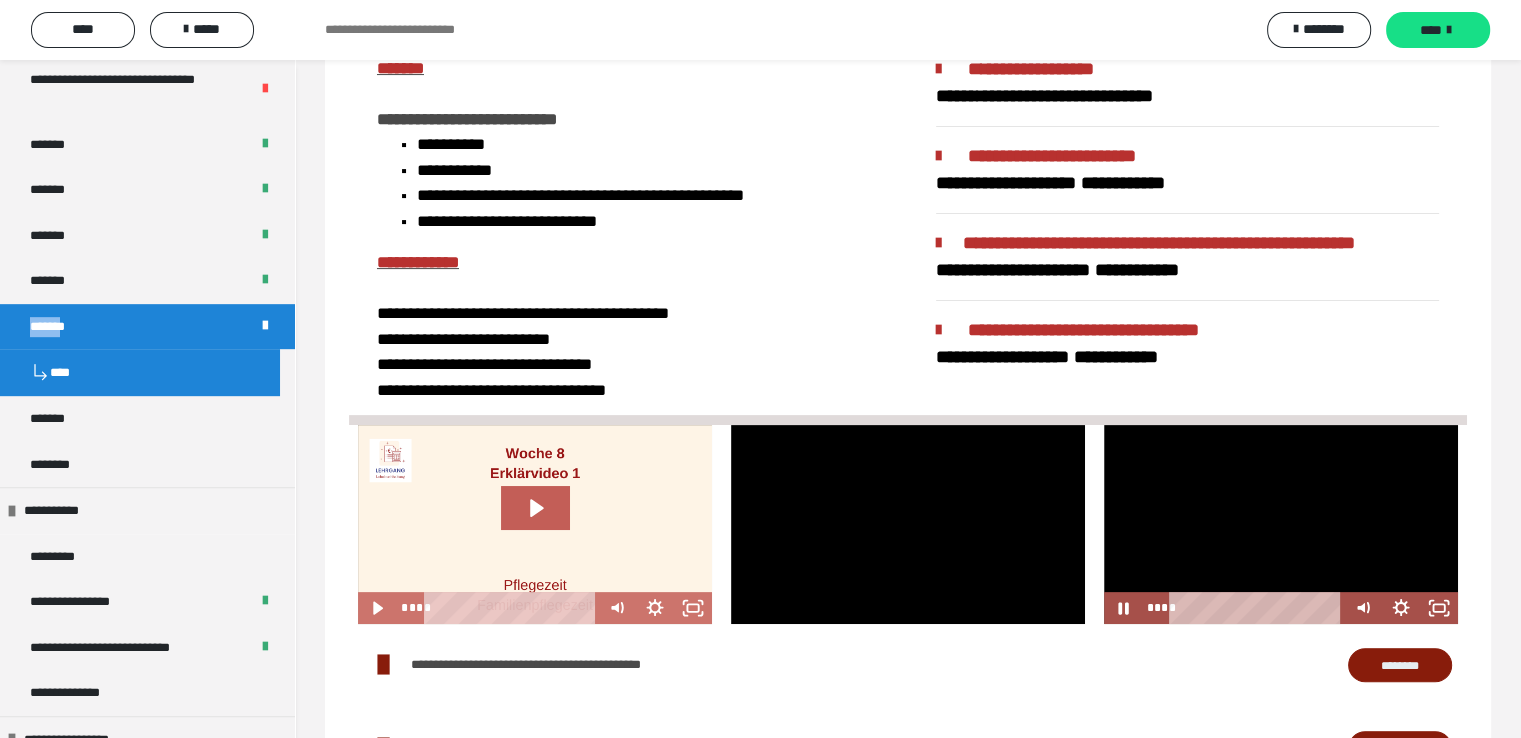 click at bounding box center (1281, 524) 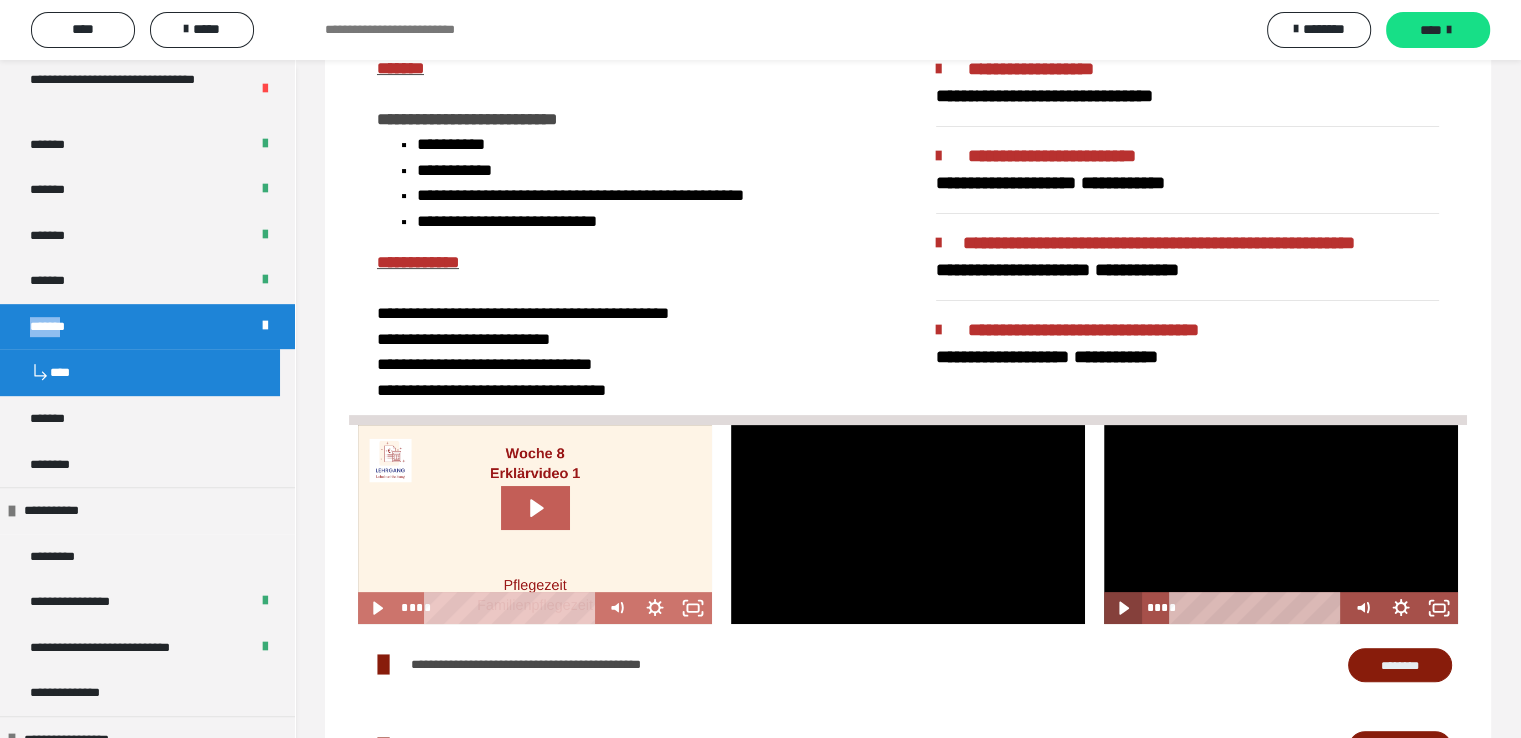 click 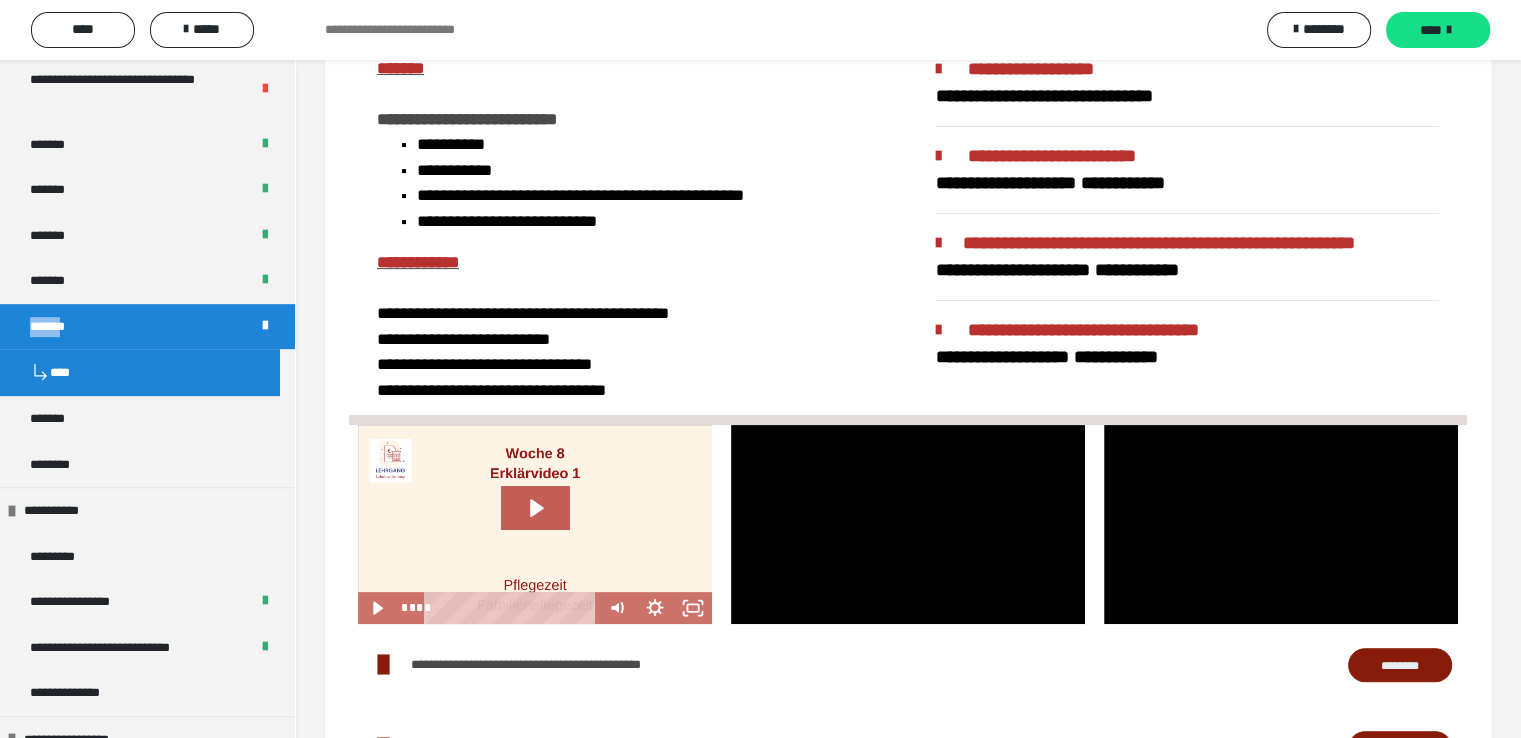 scroll, scrollTop: 1105, scrollLeft: 0, axis: vertical 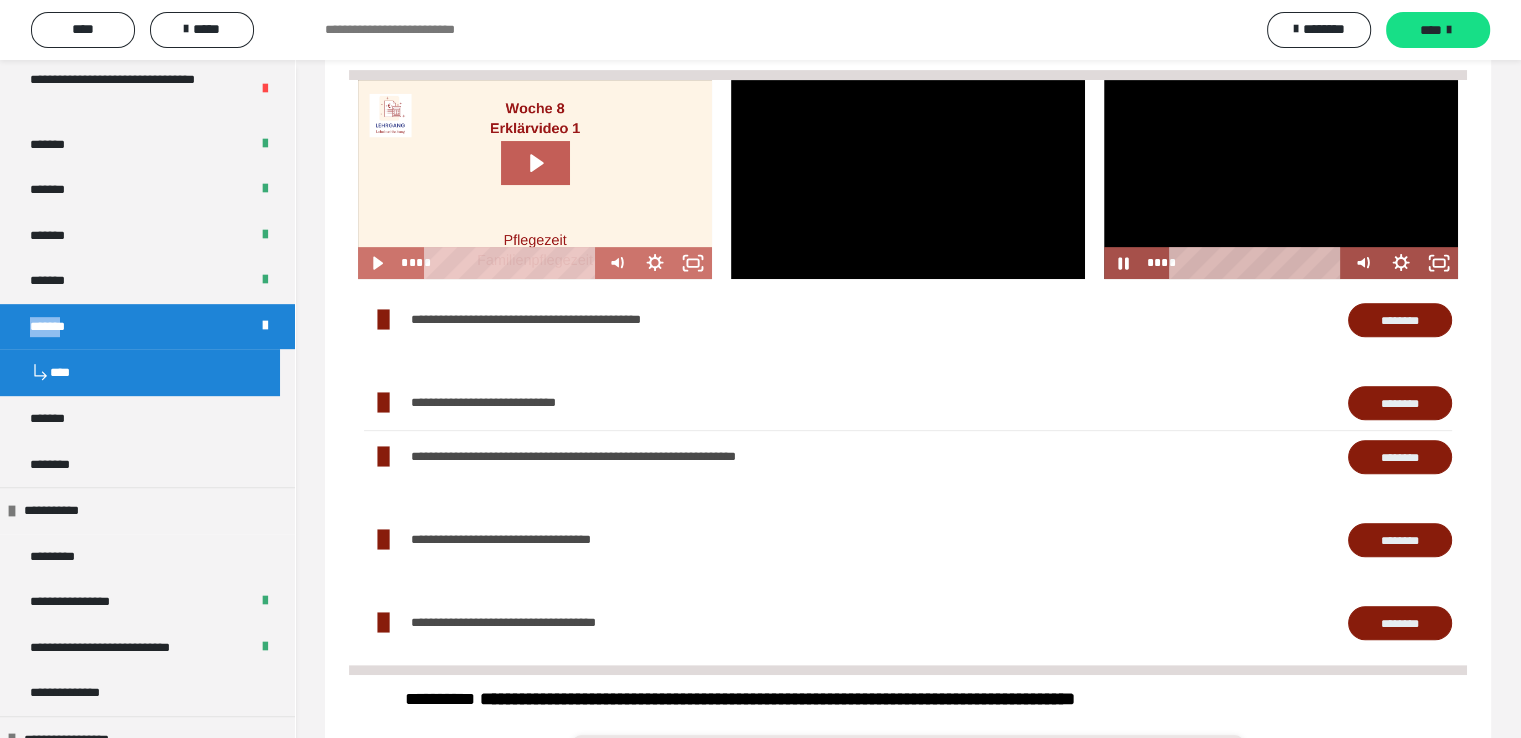 click at bounding box center [1281, 179] 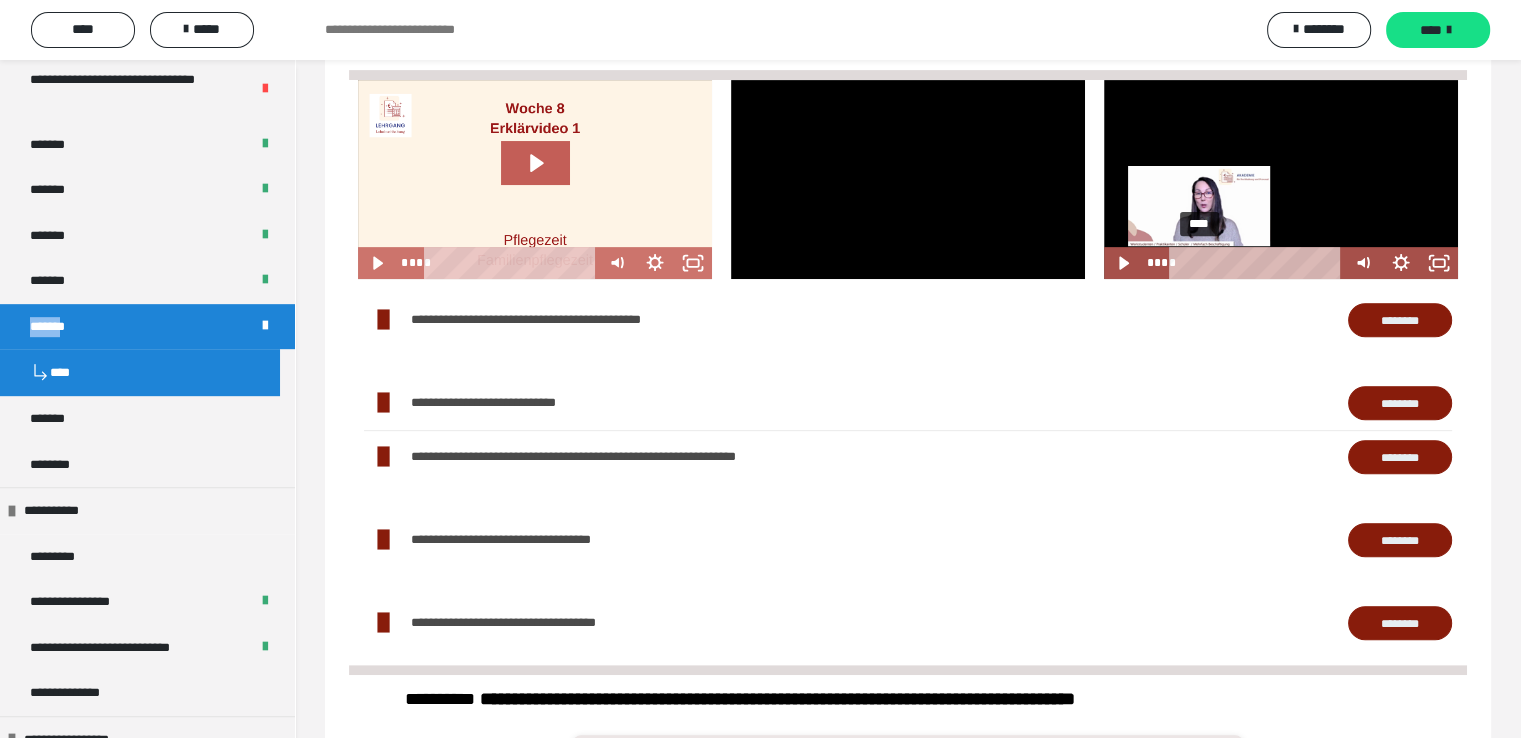 click at bounding box center (1198, 262) 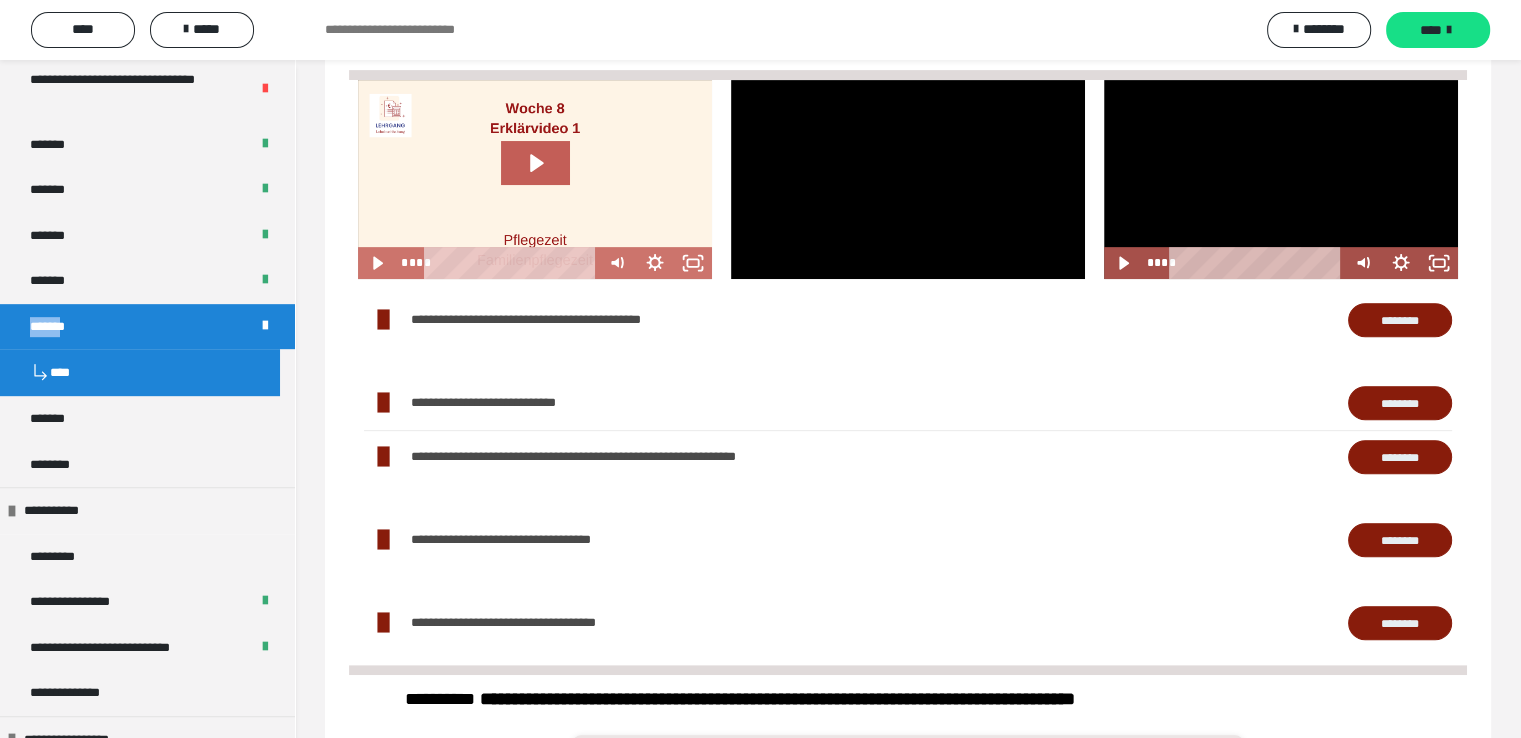 click at bounding box center [1281, 179] 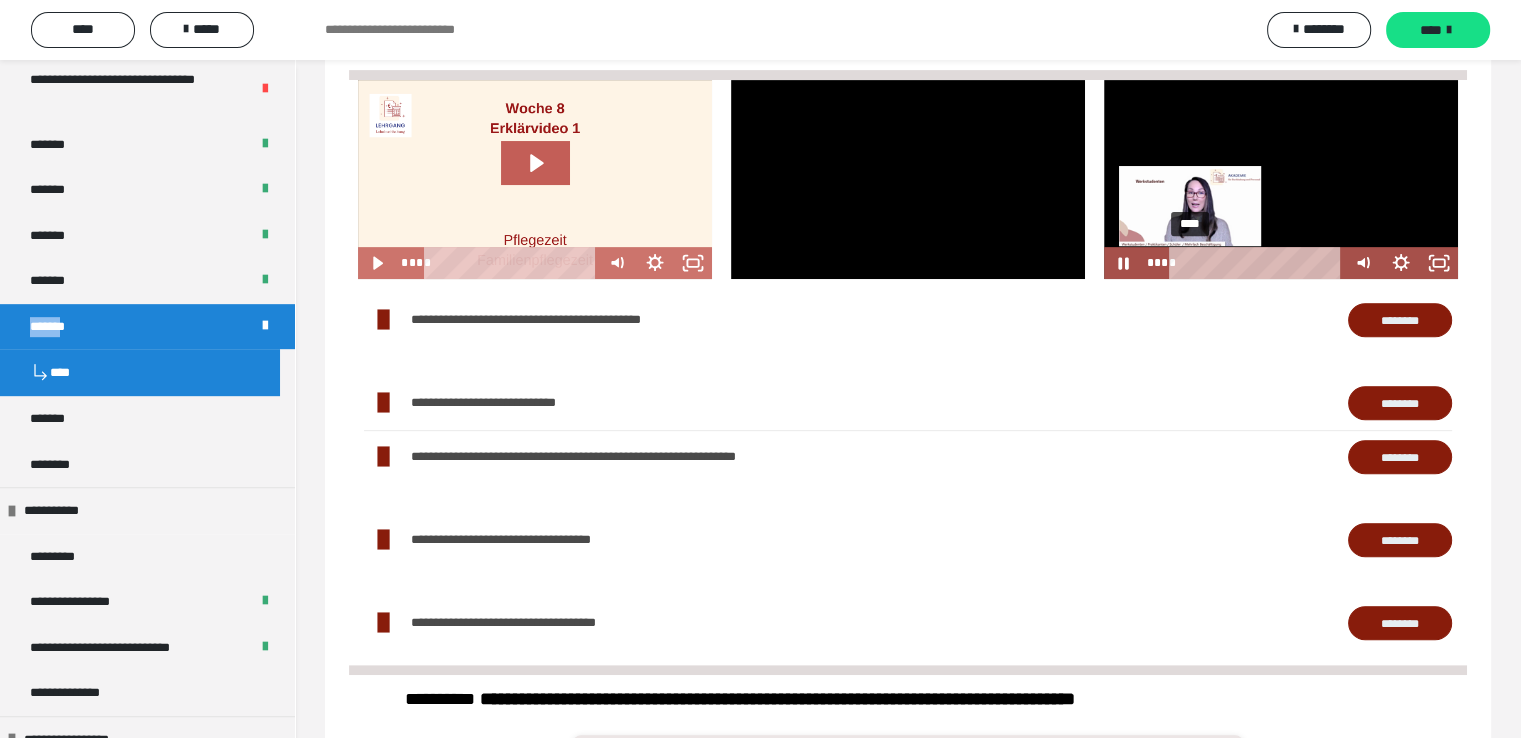drag, startPoint x: 1200, startPoint y: 259, endPoint x: 1190, endPoint y: 265, distance: 11.661903 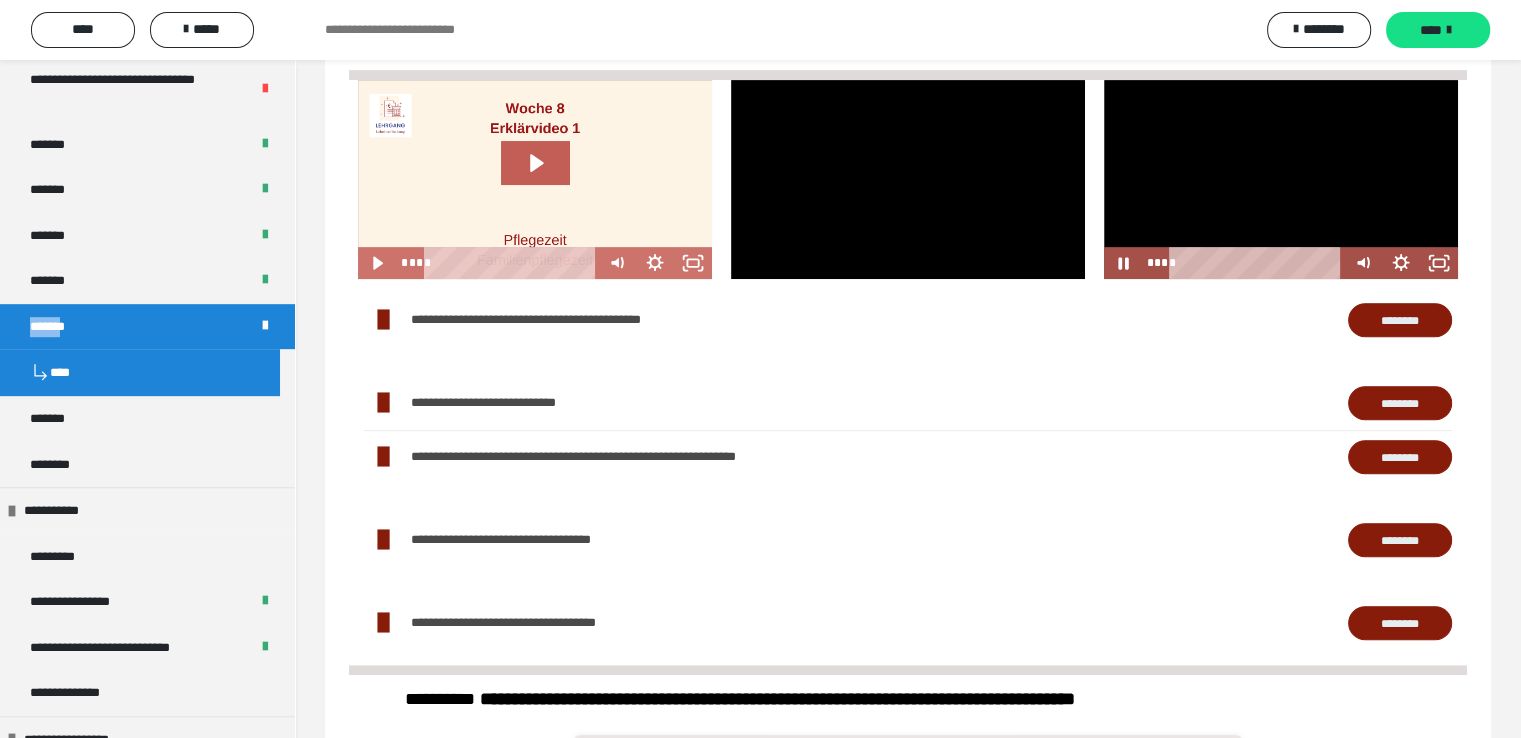 click at bounding box center (1281, 179) 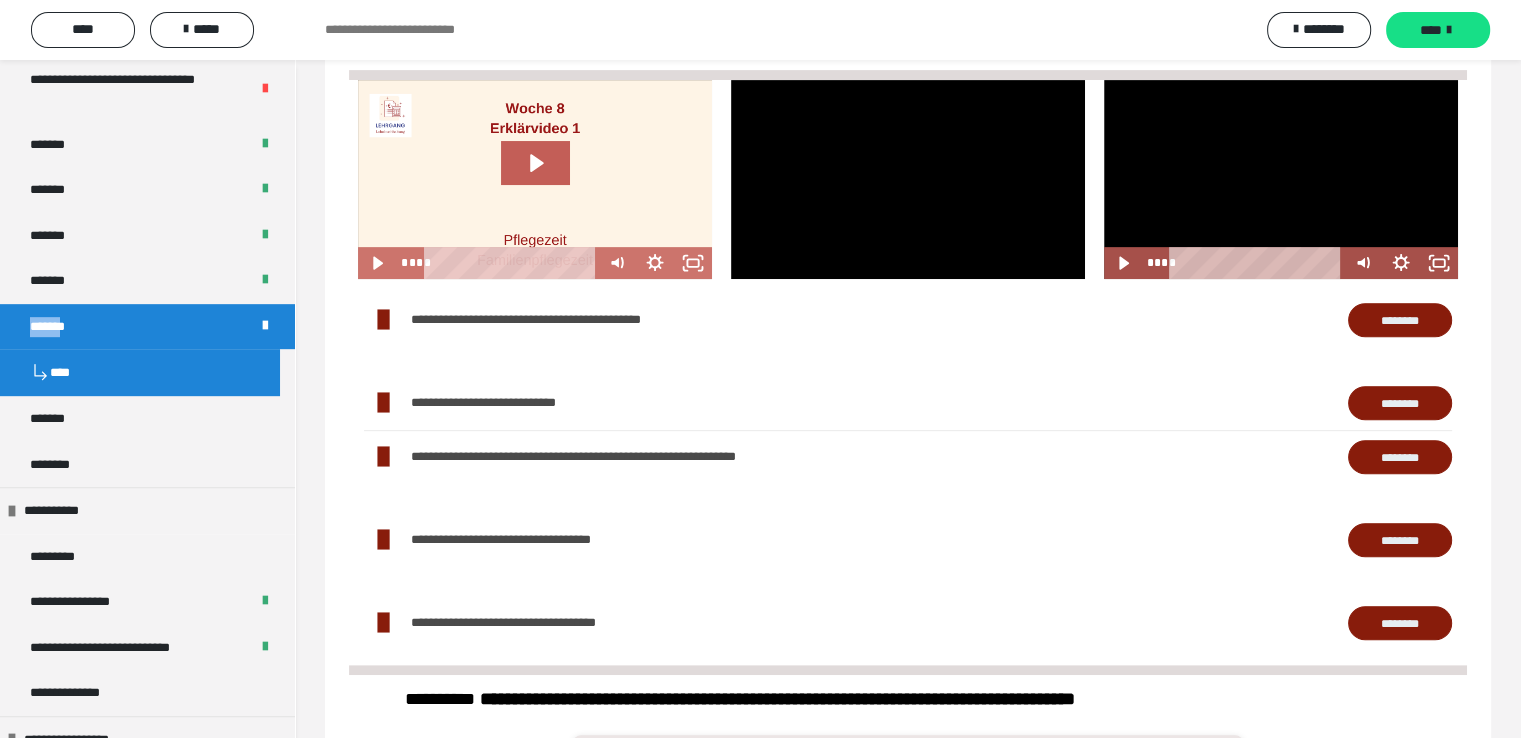 click at bounding box center (1281, 179) 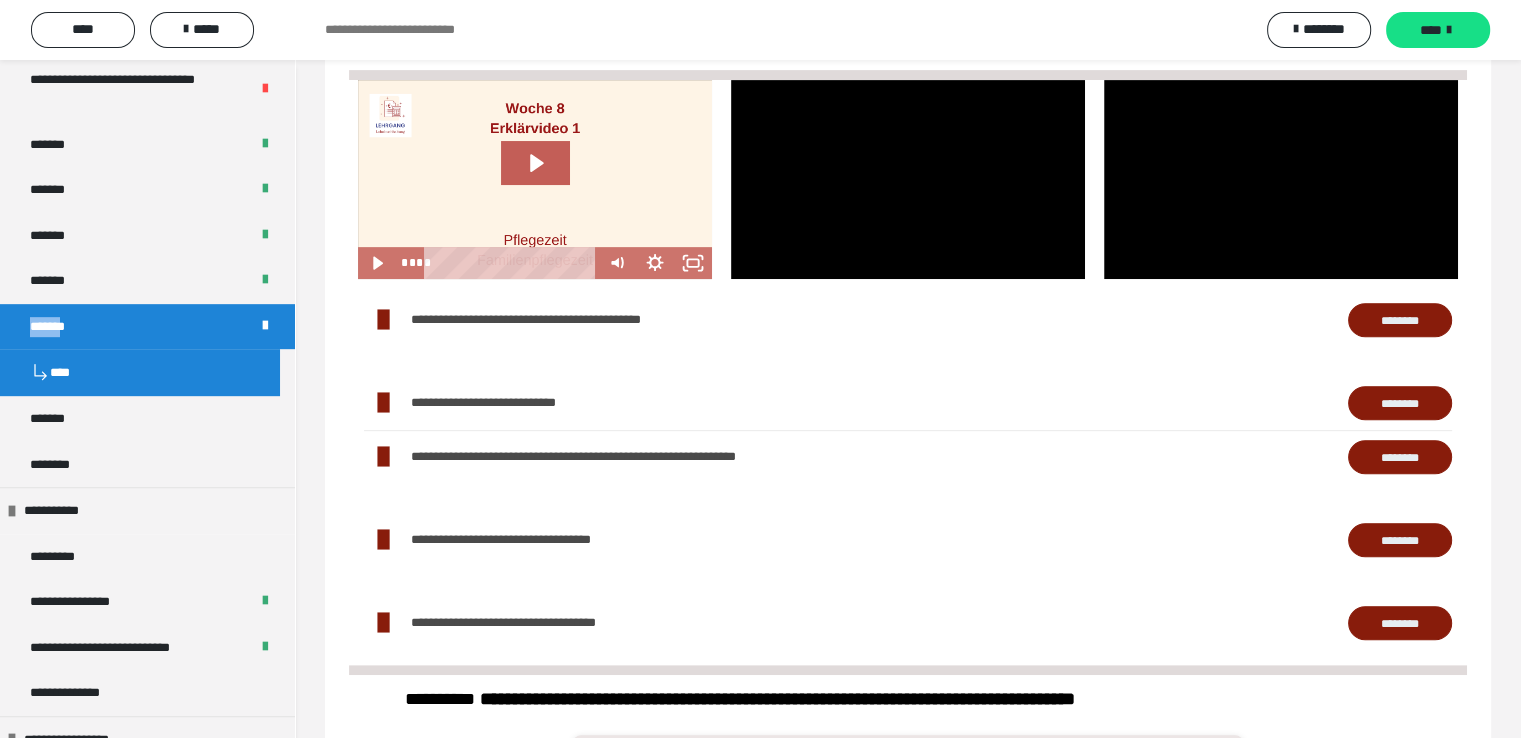 click at bounding box center [1281, 179] 